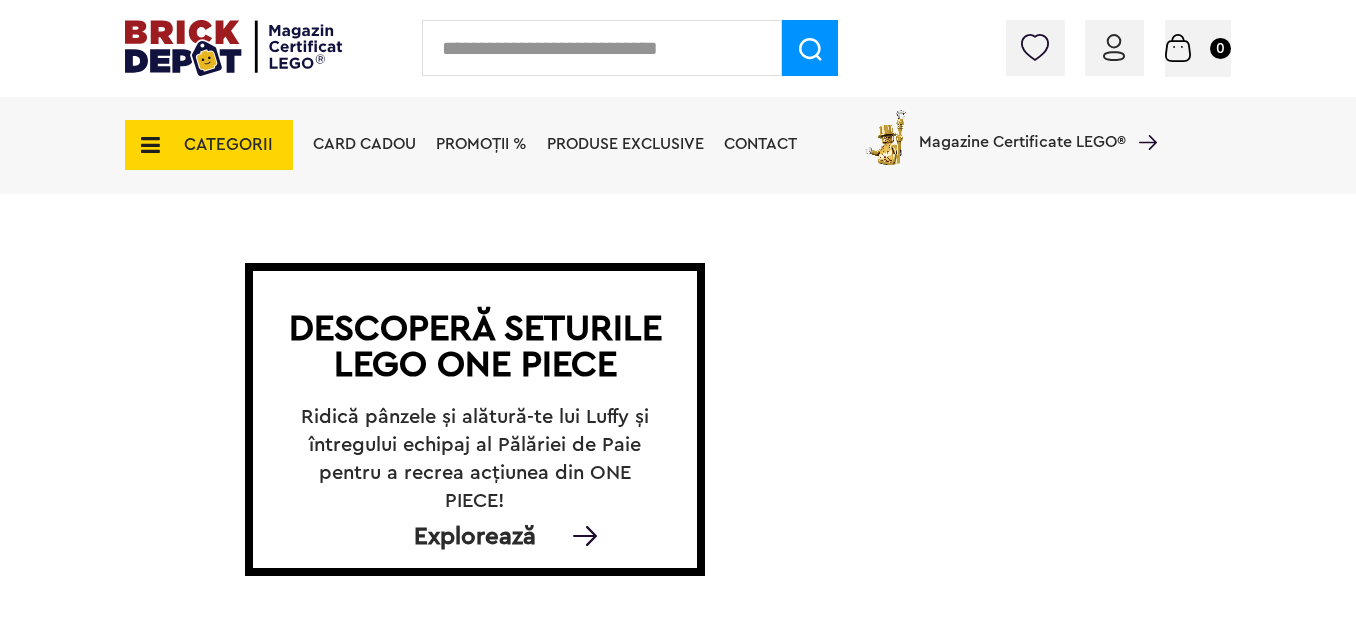scroll, scrollTop: 0, scrollLeft: 0, axis: both 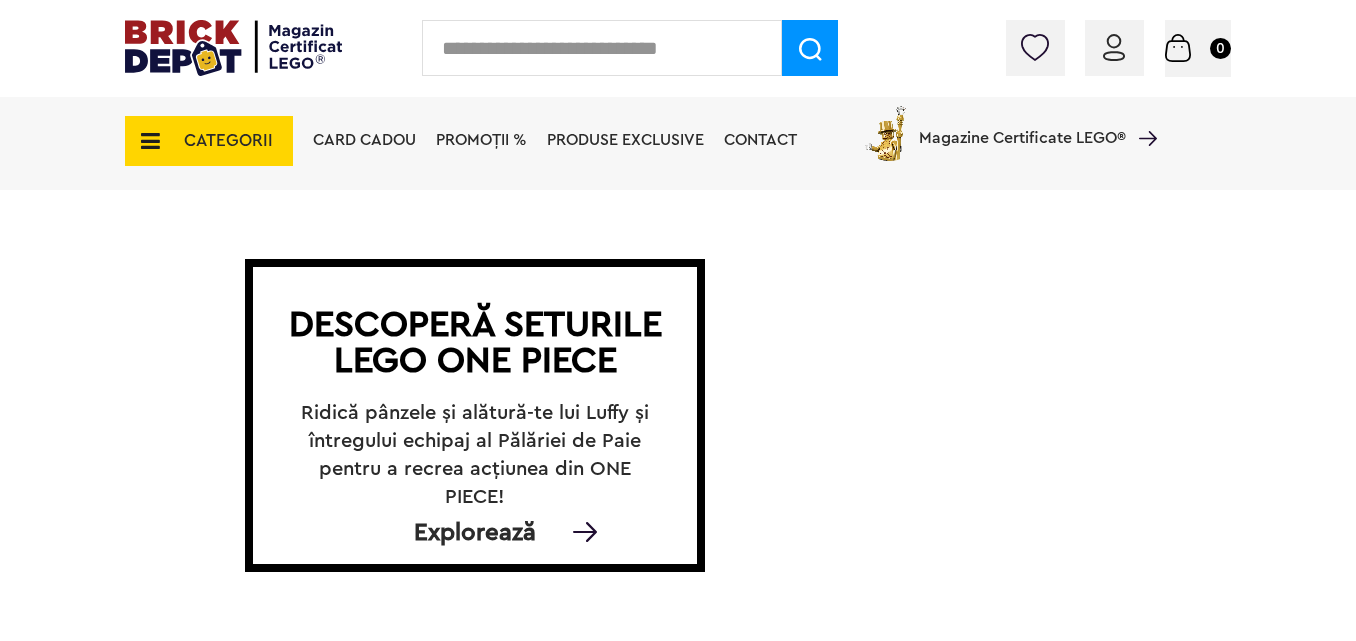 click at bounding box center (1178, 48) 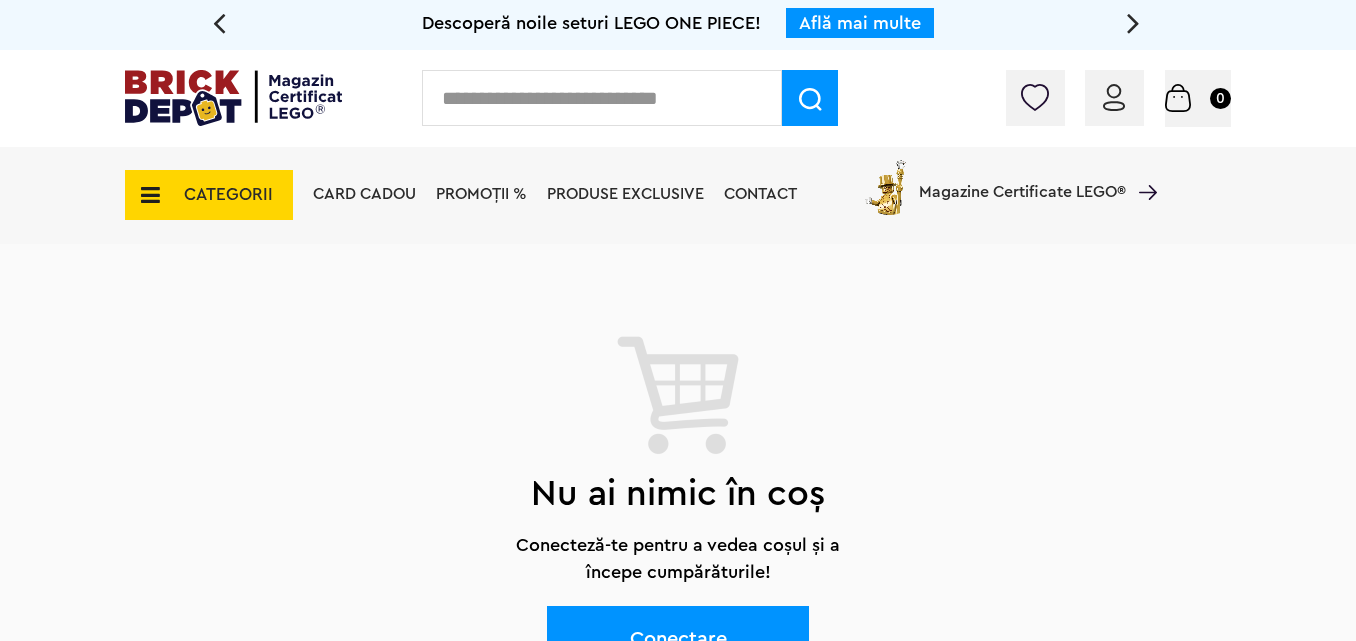 scroll, scrollTop: 0, scrollLeft: 0, axis: both 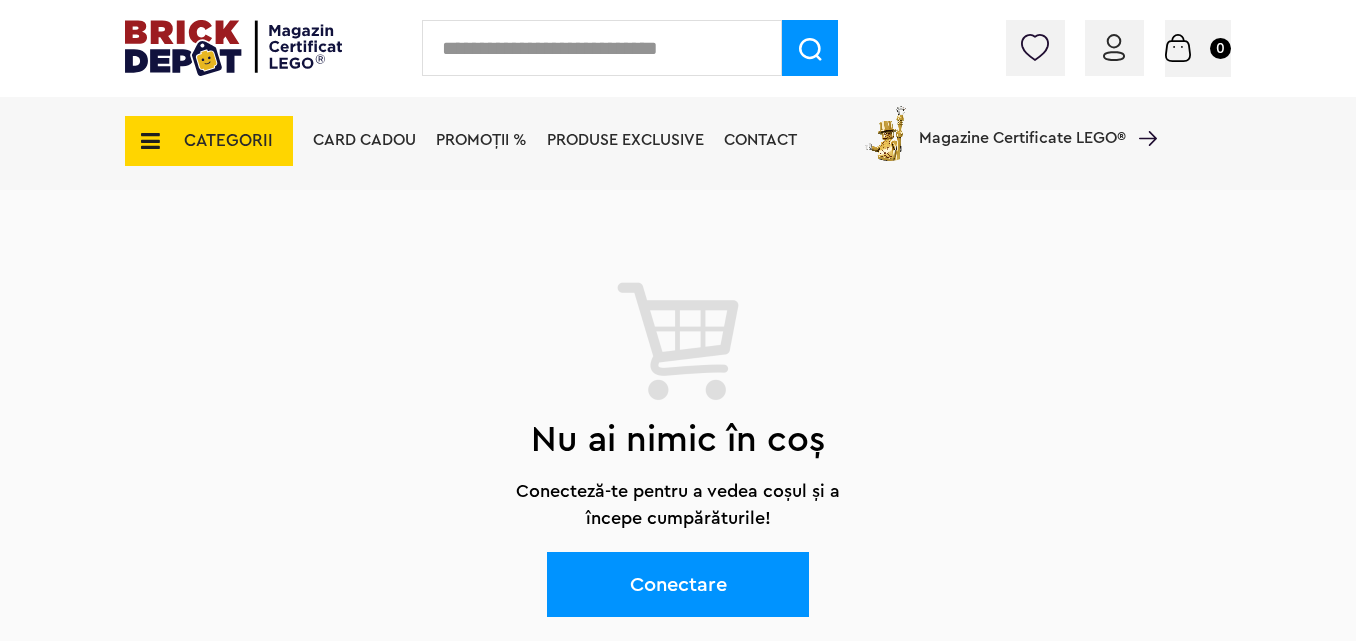 click on "Conectare" at bounding box center (678, 584) 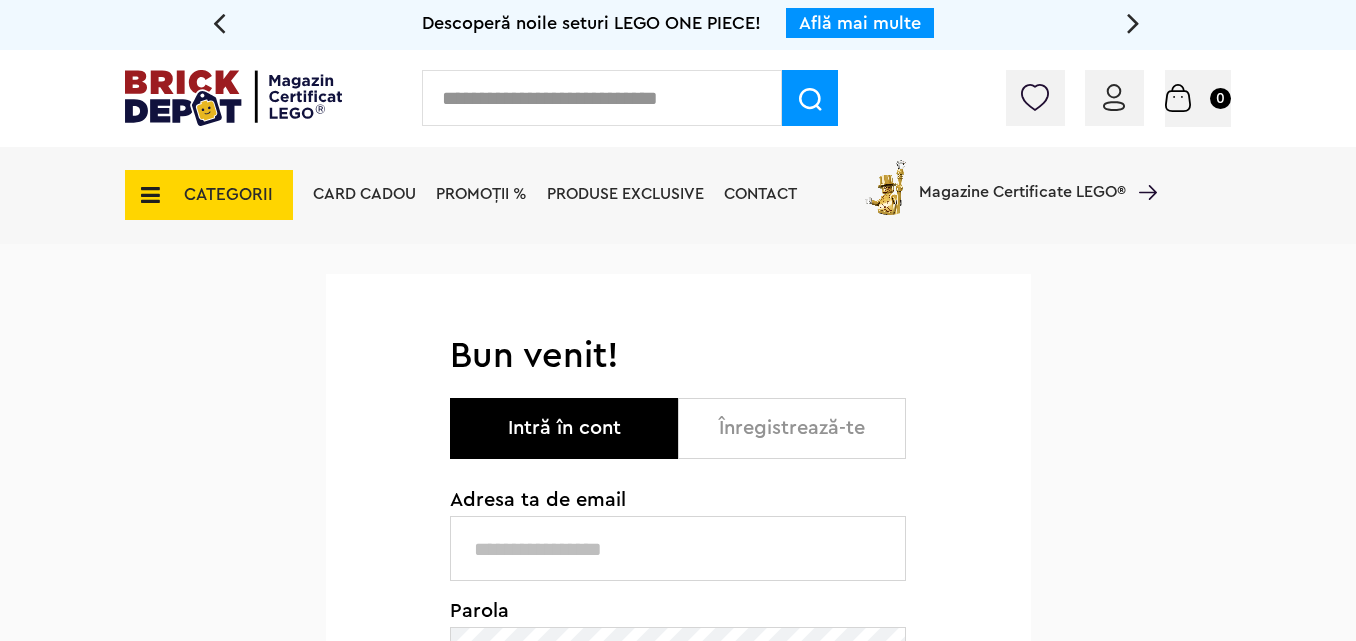 scroll, scrollTop: 0, scrollLeft: 0, axis: both 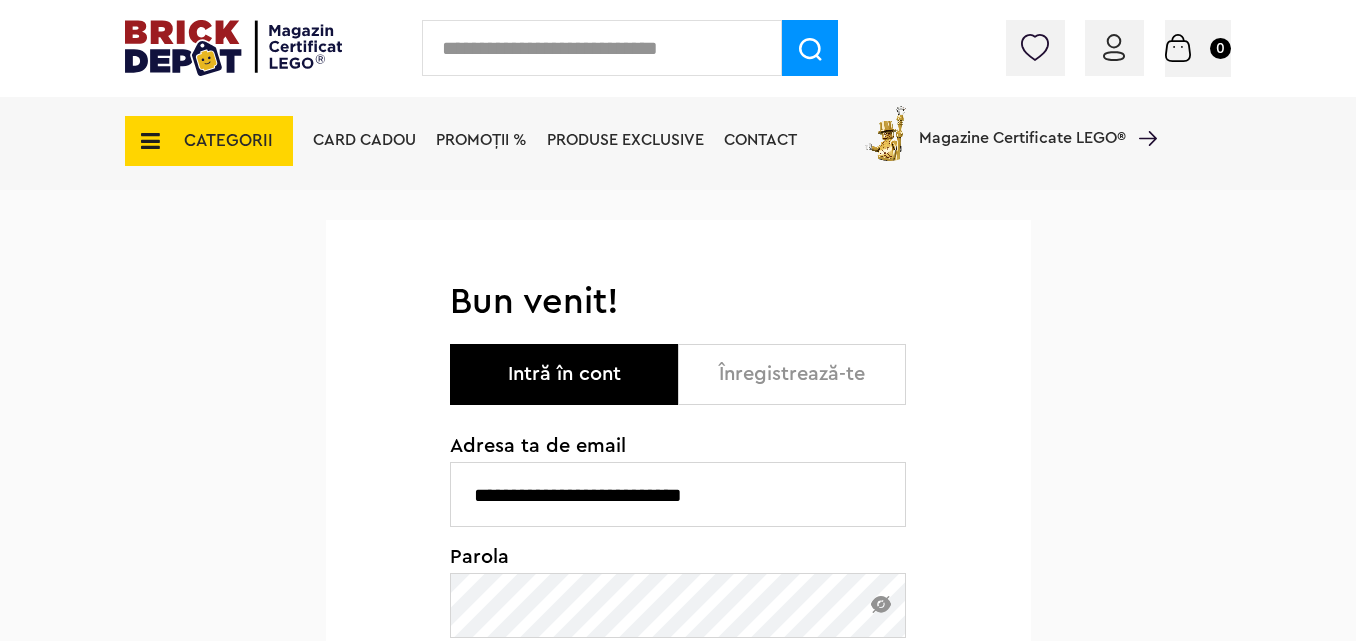 type on "**********" 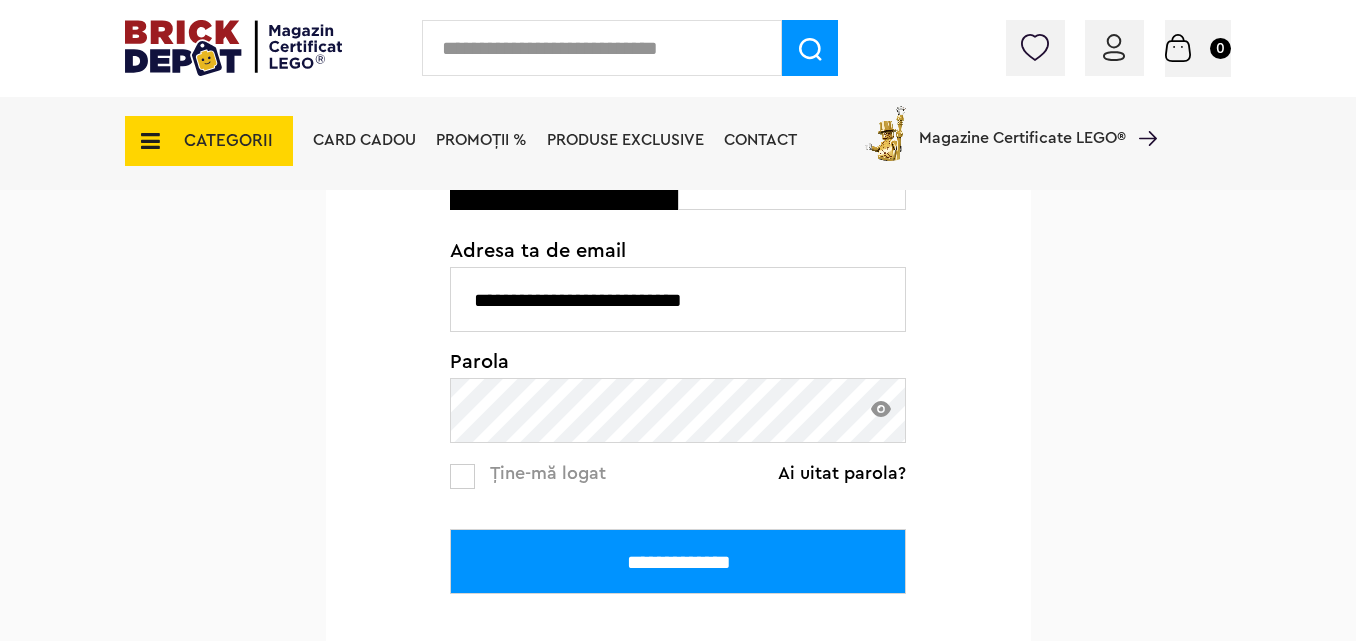 scroll, scrollTop: 300, scrollLeft: 0, axis: vertical 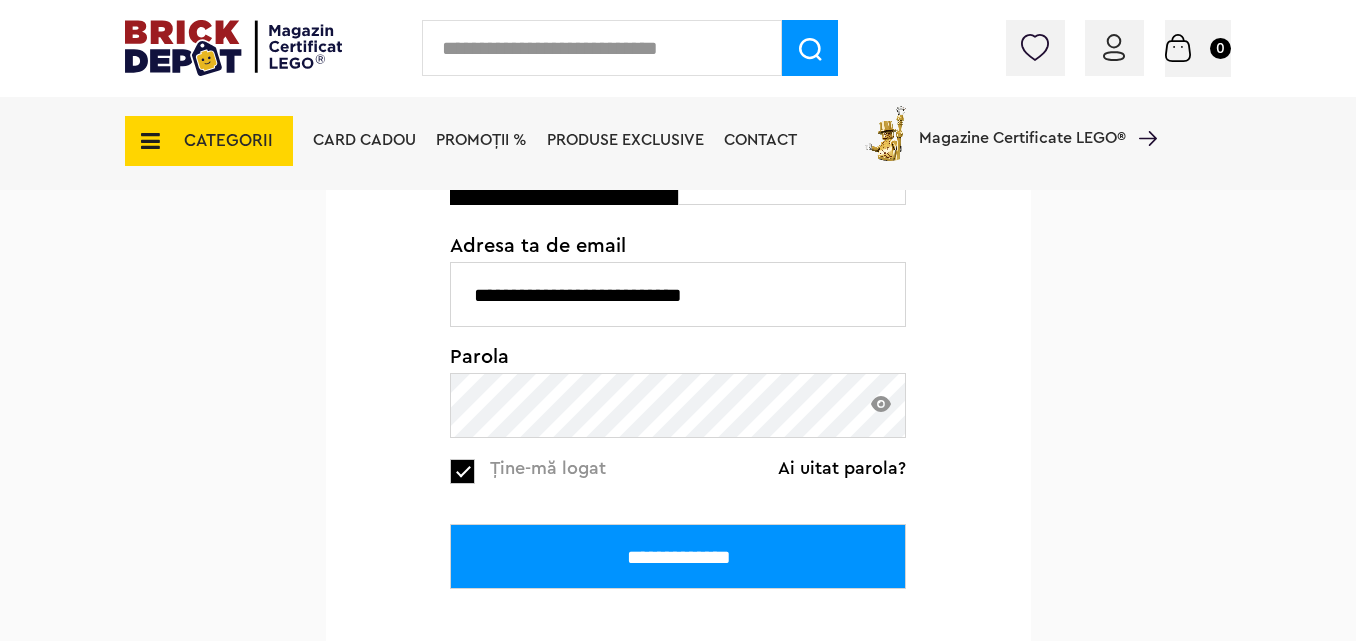 click on "**********" at bounding box center [678, 556] 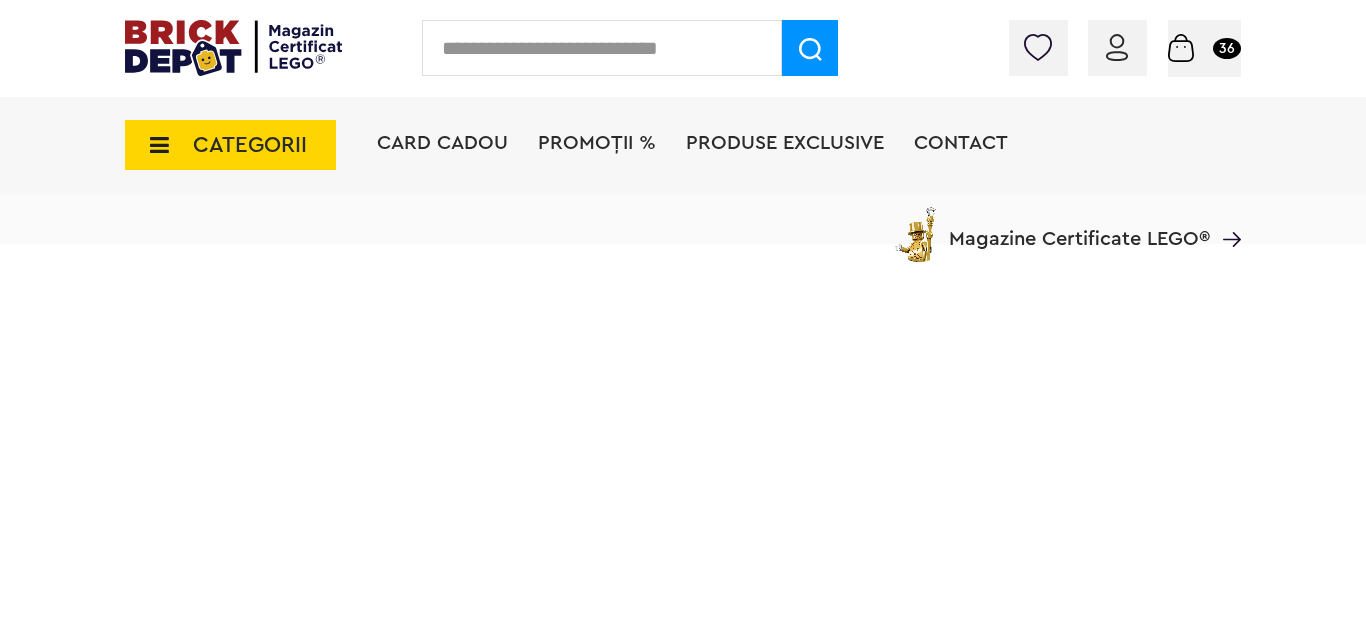 scroll, scrollTop: 0, scrollLeft: 0, axis: both 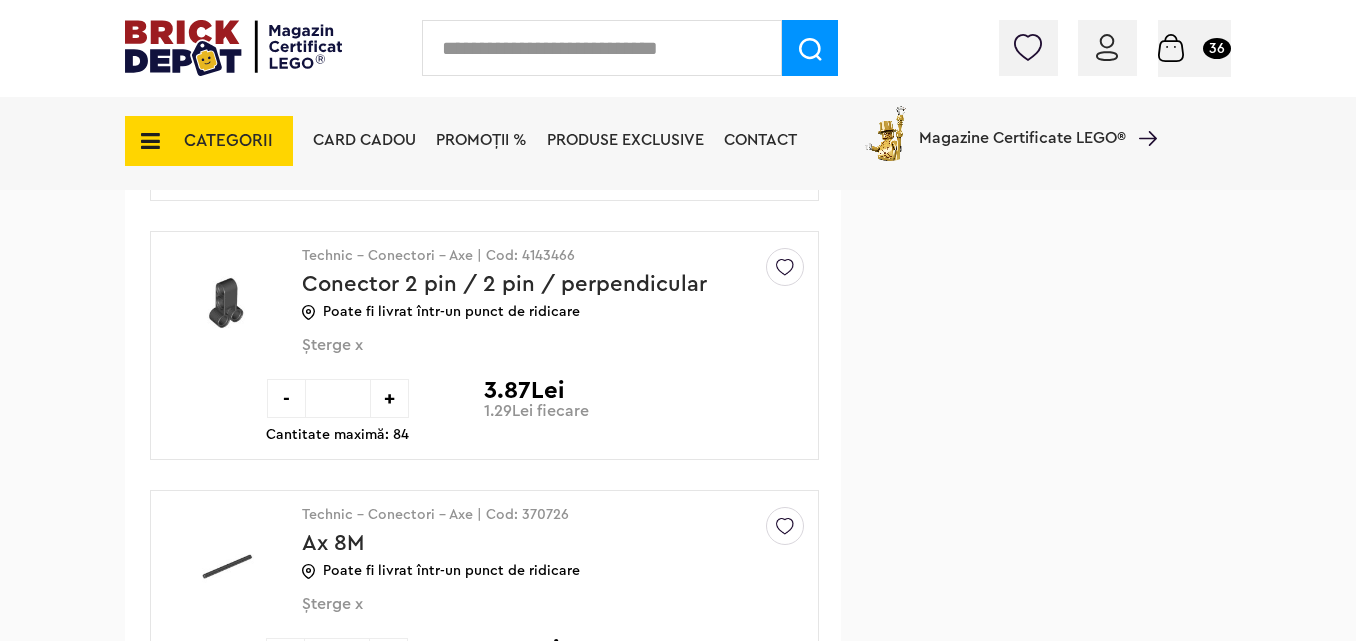click on "-" at bounding box center [286, 398] 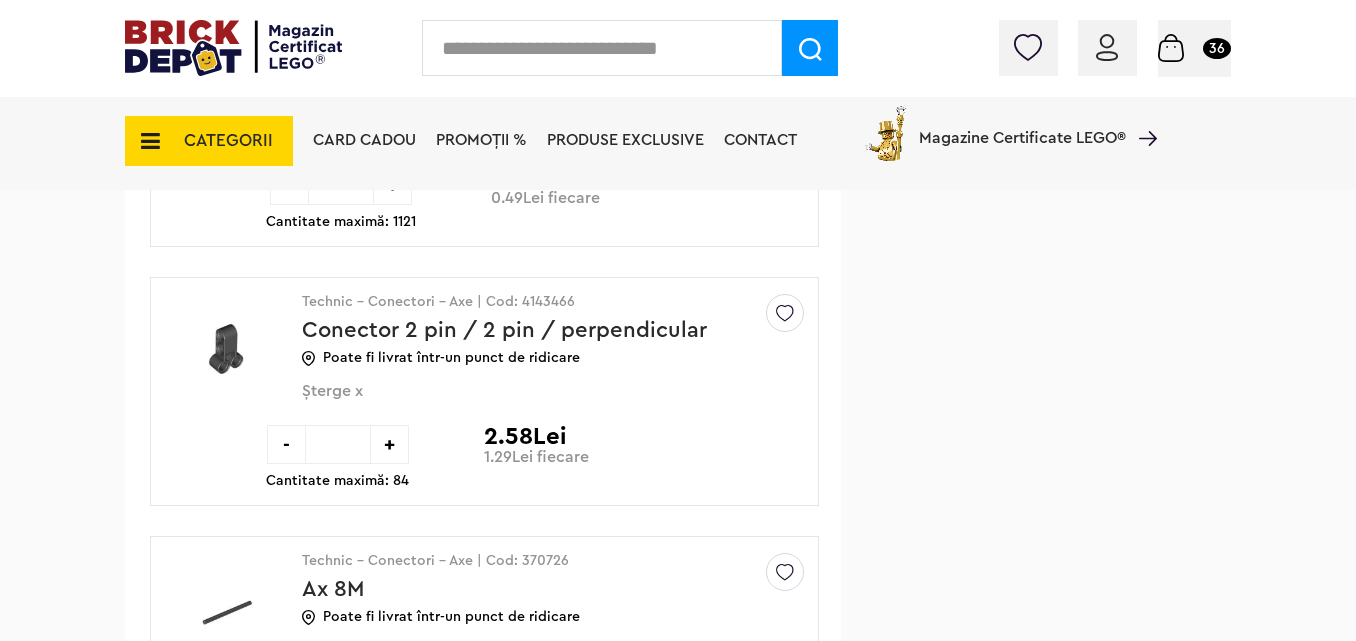 scroll, scrollTop: 7240, scrollLeft: 0, axis: vertical 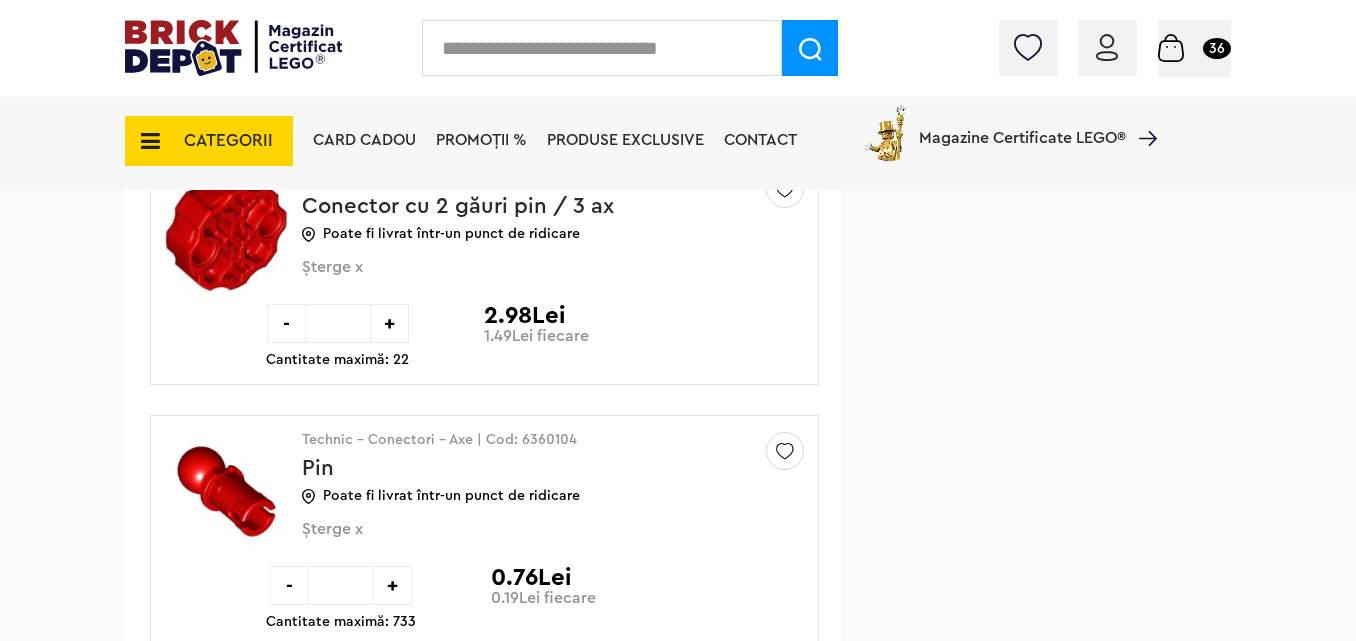 click on "-" at bounding box center (286, 323) 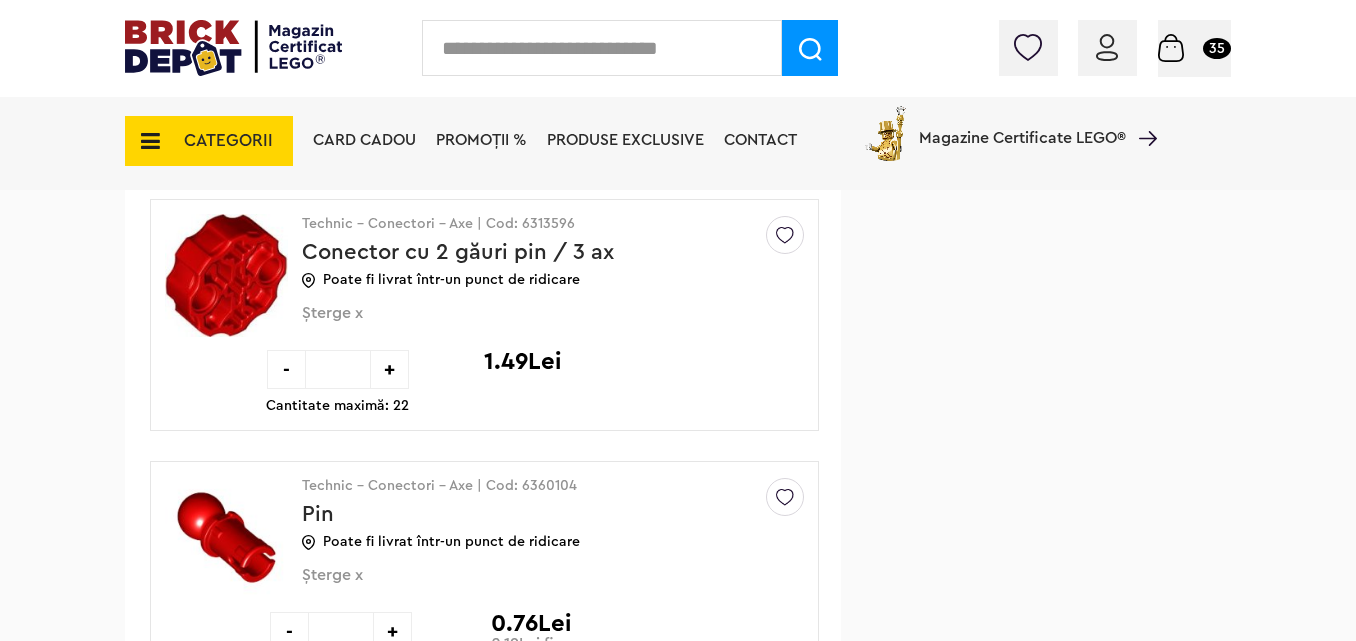 scroll, scrollTop: 0, scrollLeft: 0, axis: both 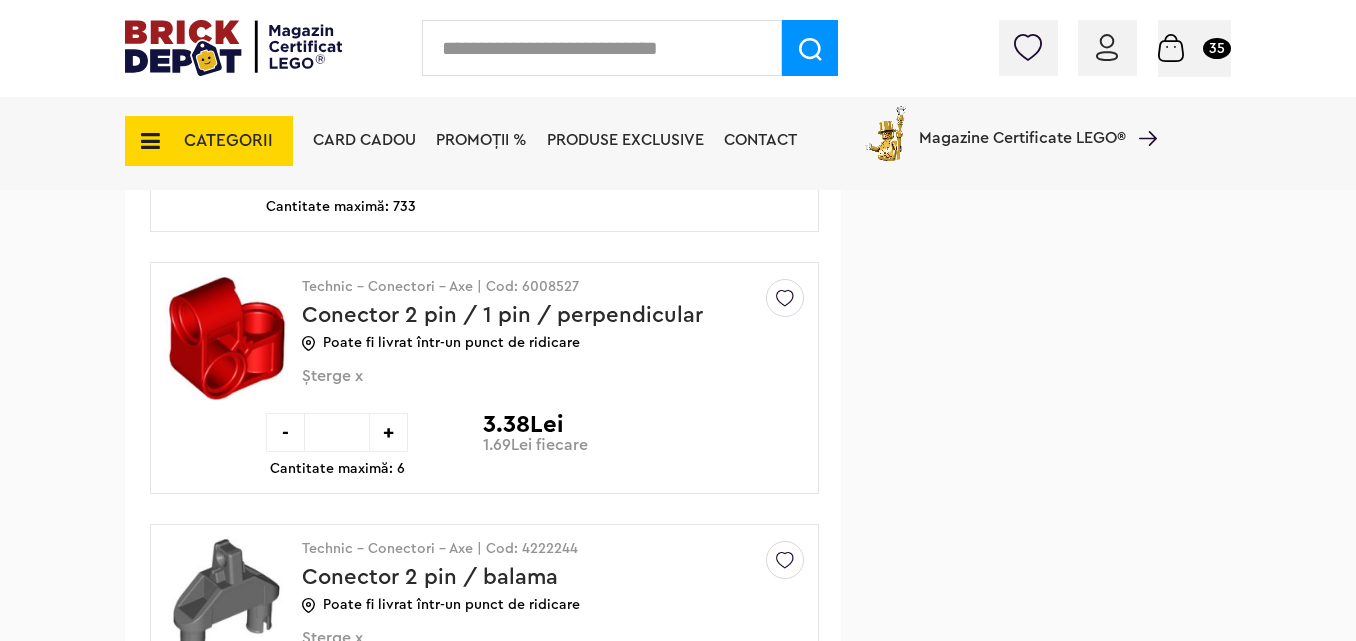 click on "-" at bounding box center [285, 432] 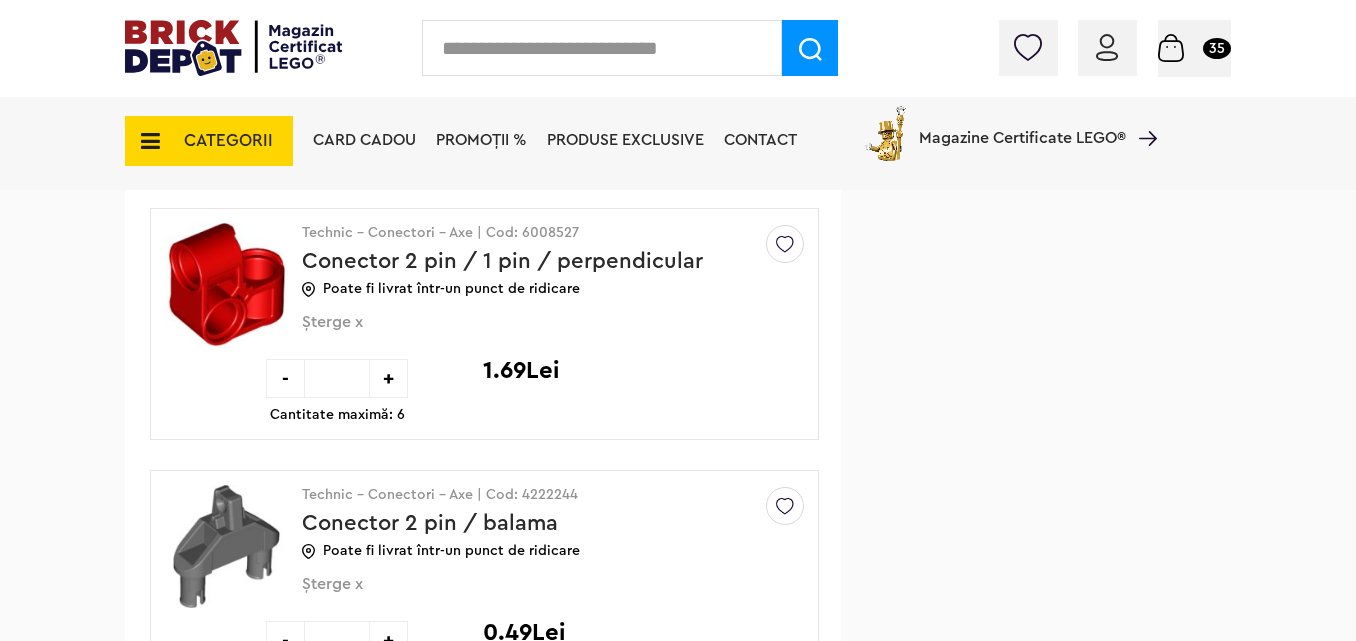 scroll, scrollTop: 0, scrollLeft: 0, axis: both 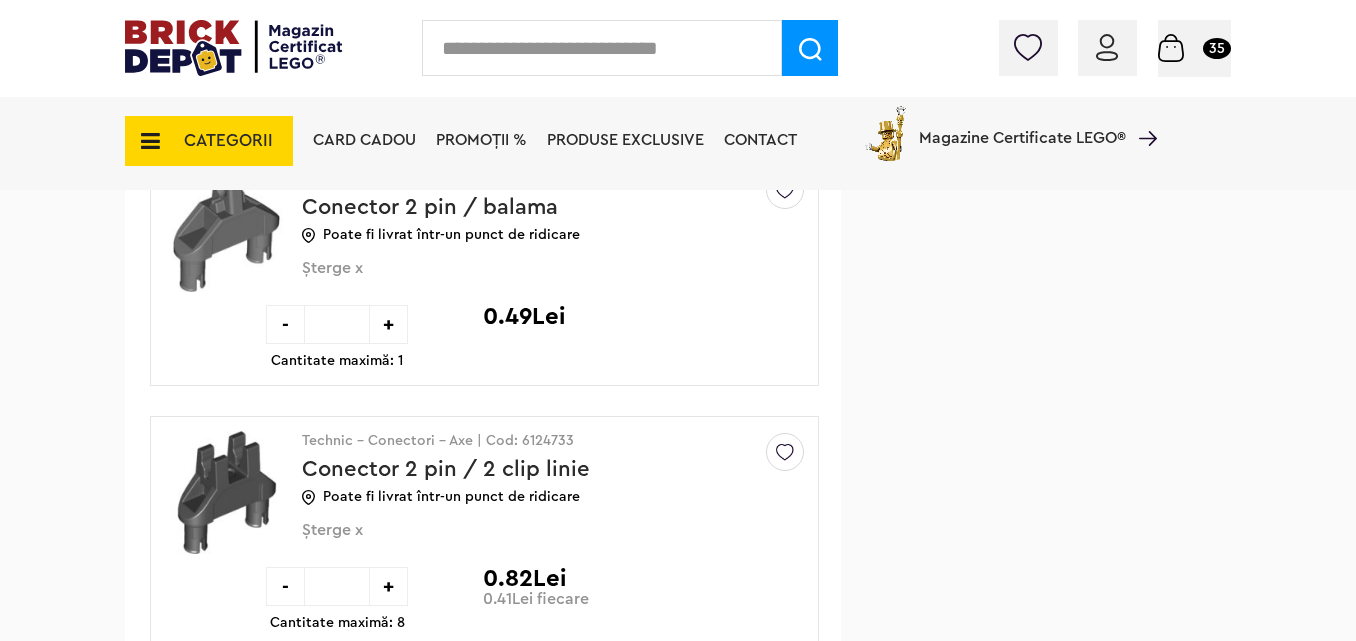 click on "-" at bounding box center (285, 586) 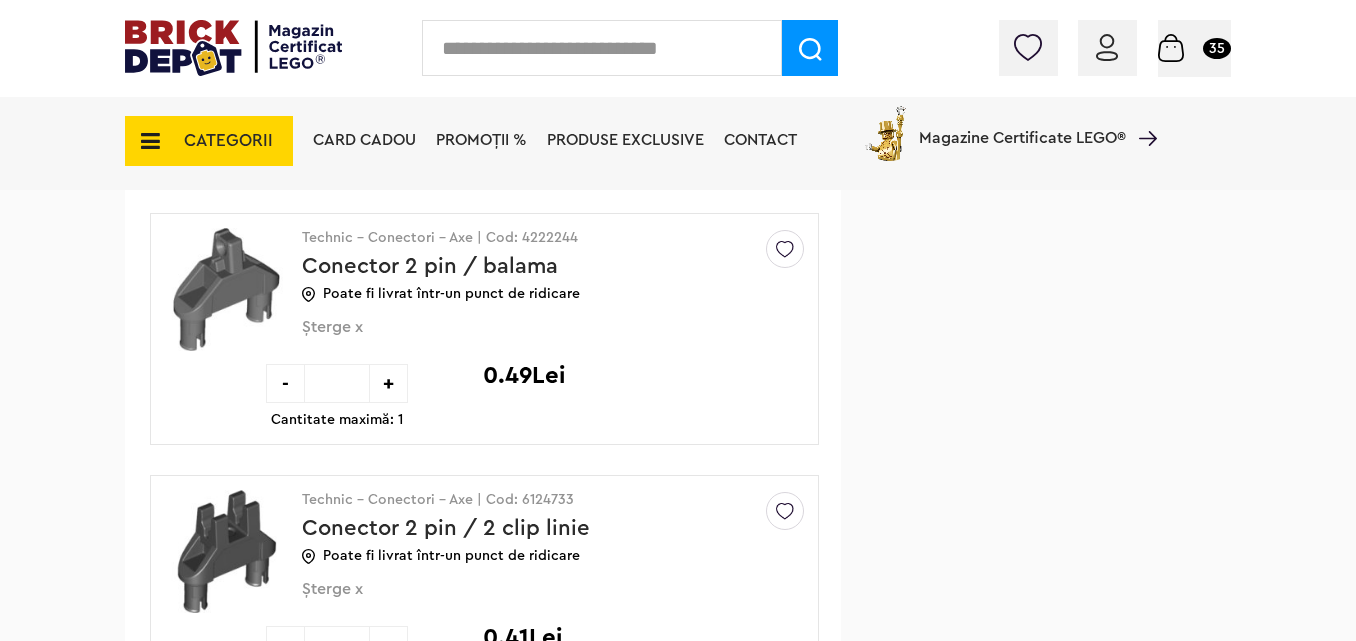 scroll, scrollTop: 8409, scrollLeft: 0, axis: vertical 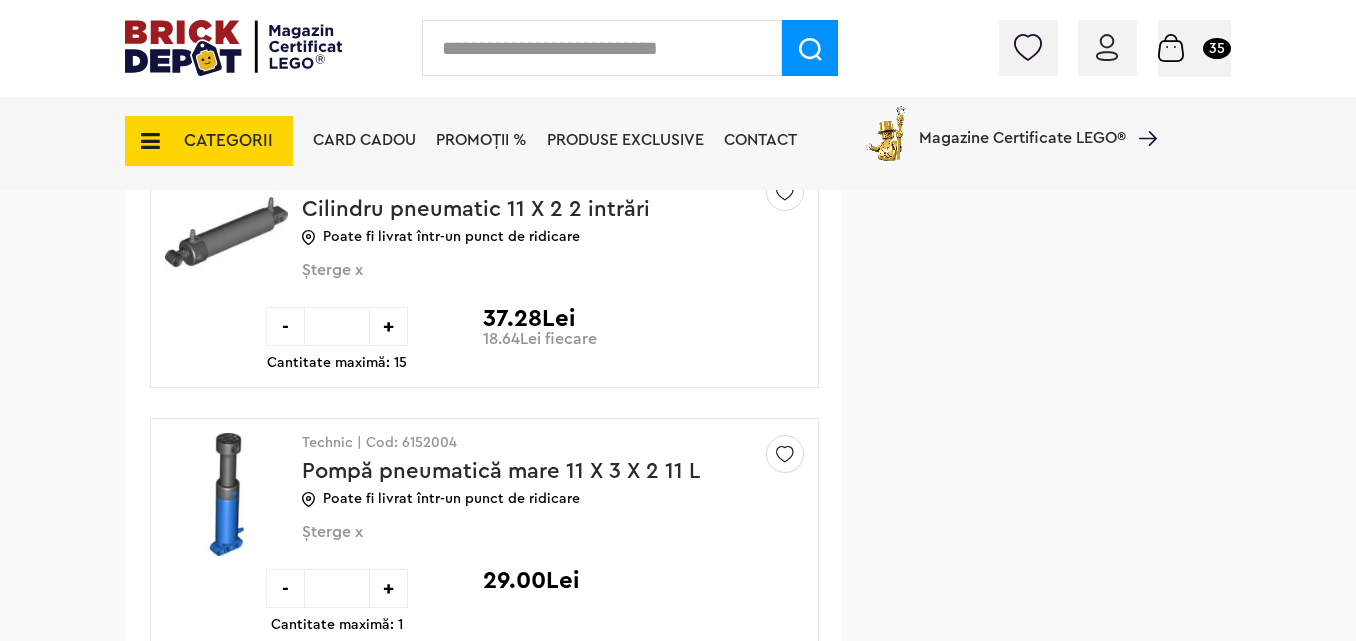 click on "Șterge x" at bounding box center [520, 281] 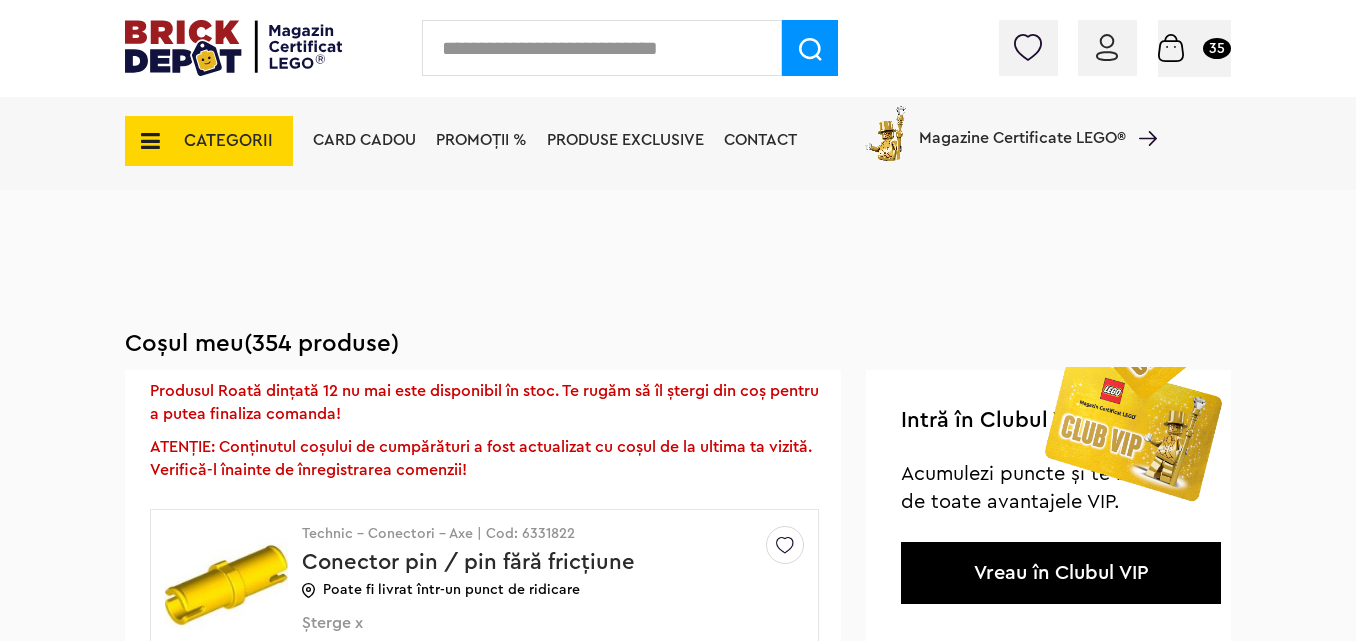 scroll, scrollTop: 10181, scrollLeft: 0, axis: vertical 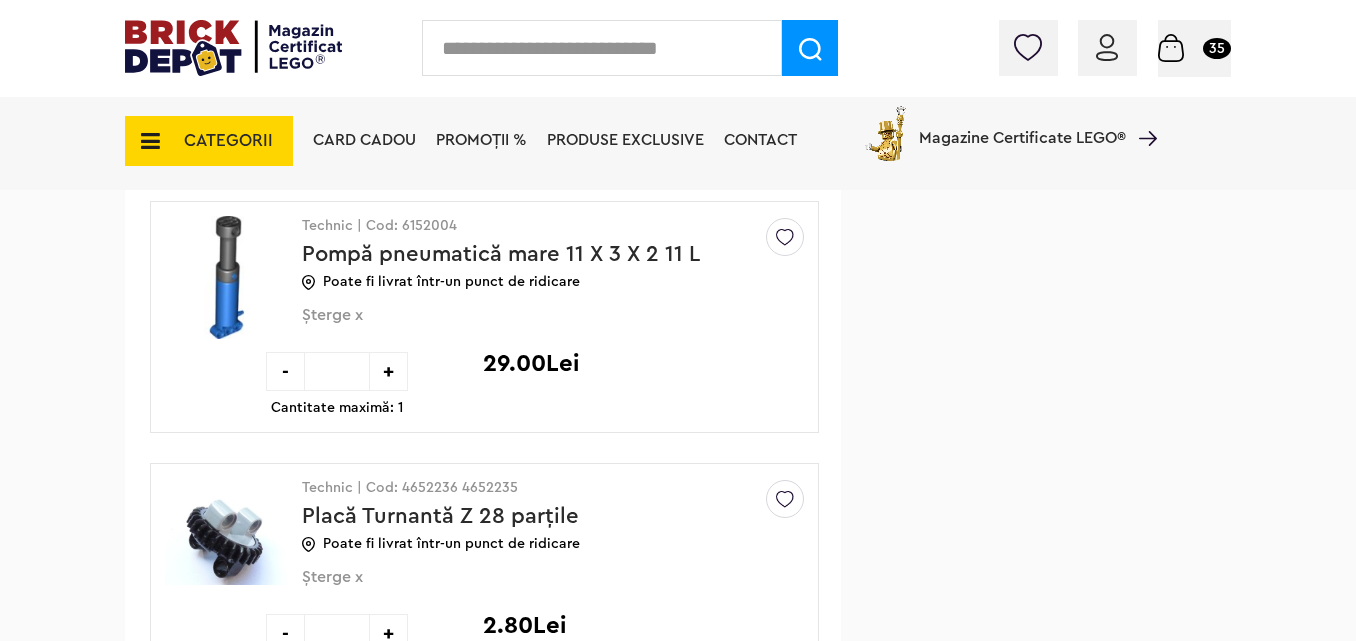 click on "Șterge x" at bounding box center (520, 326) 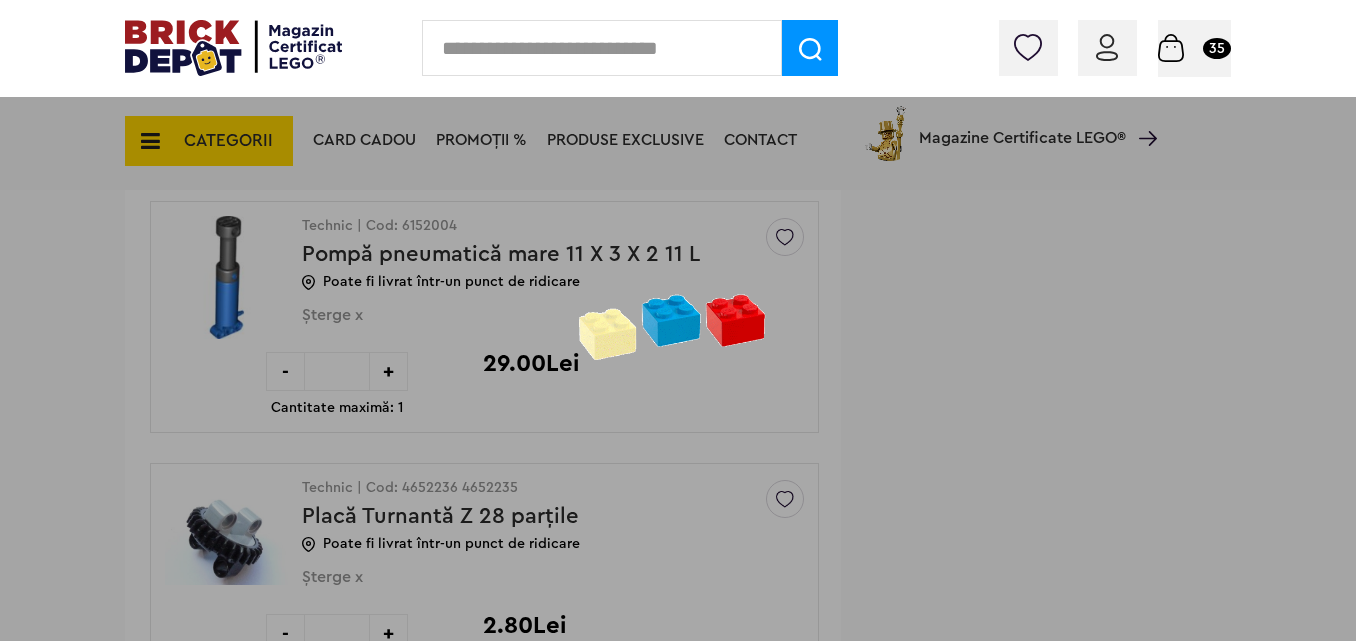 scroll, scrollTop: 10226, scrollLeft: 0, axis: vertical 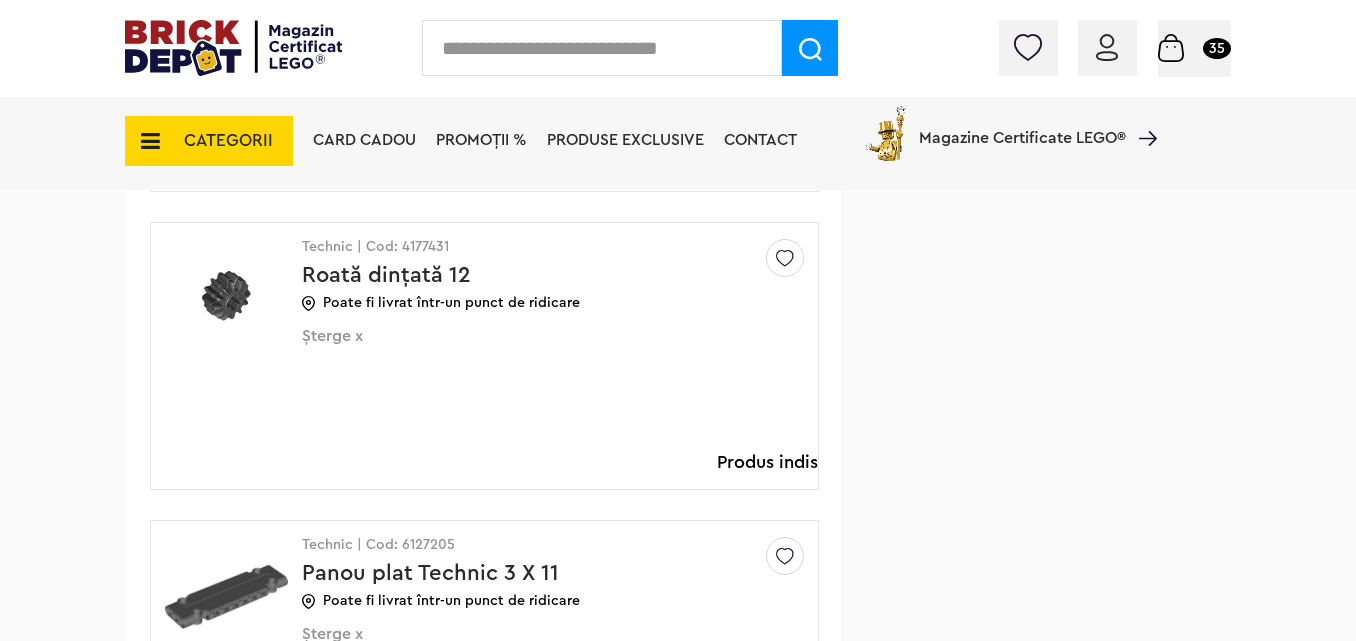 click on "Șterge x" at bounding box center [520, 347] 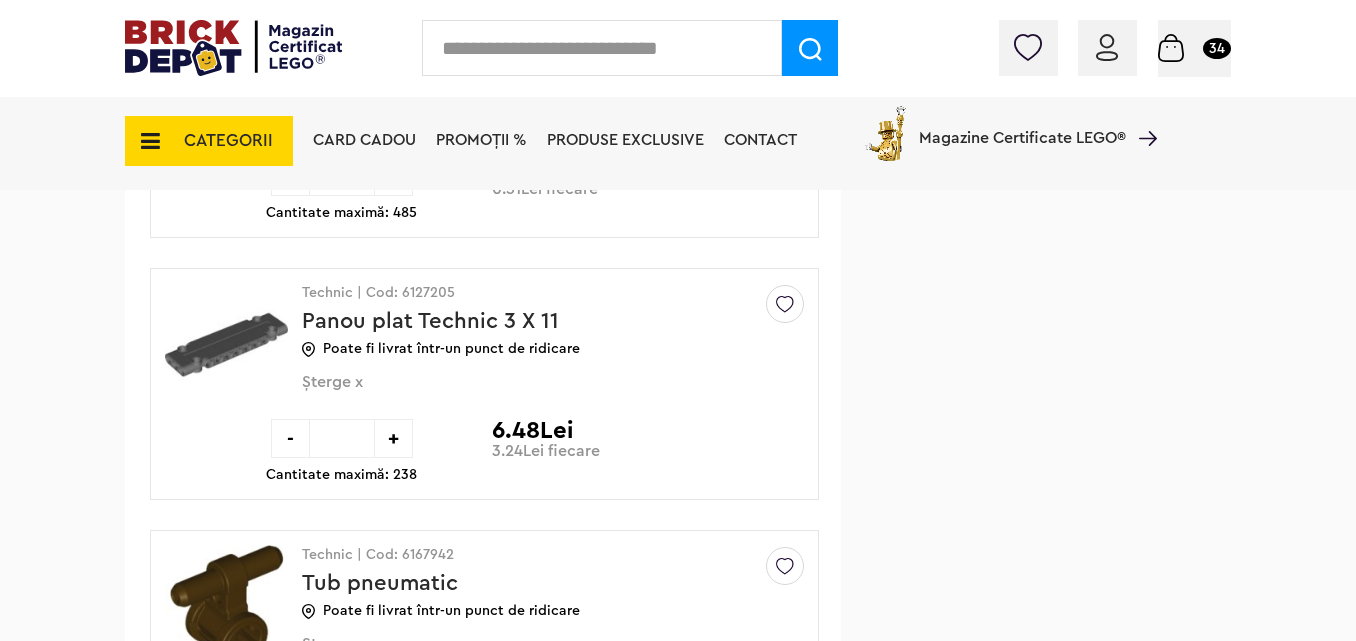 scroll, scrollTop: 12145, scrollLeft: 0, axis: vertical 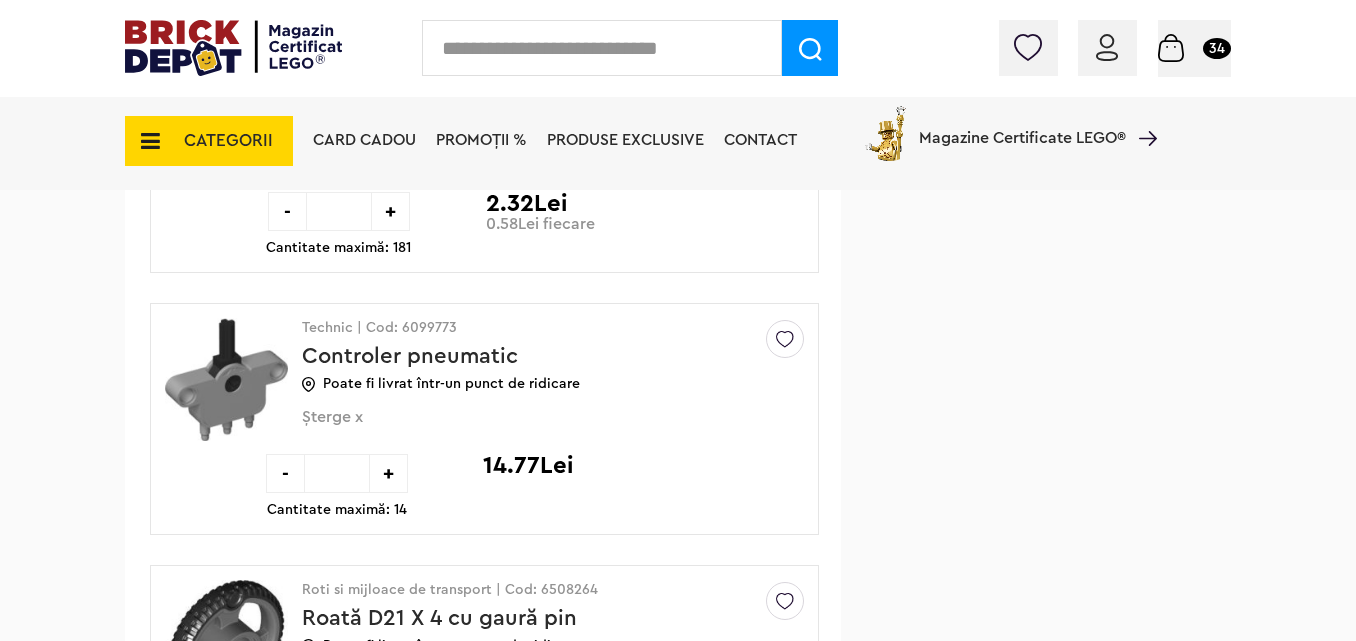 click on "-" at bounding box center [285, 473] 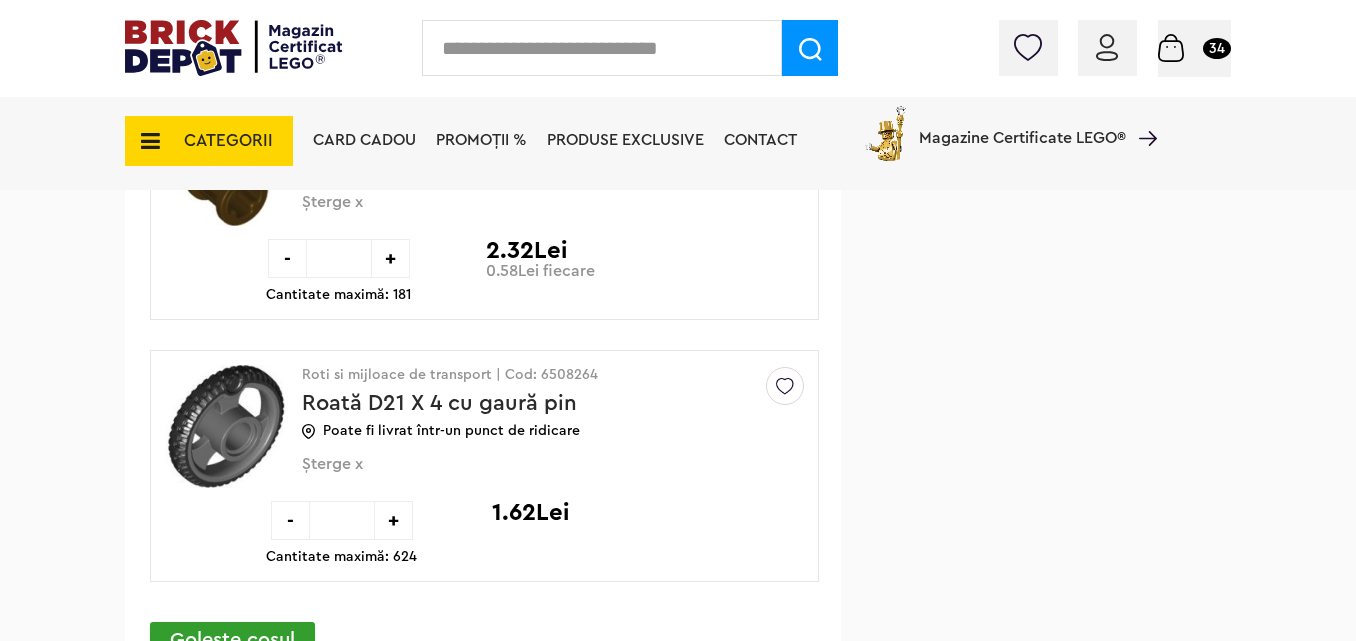 scroll, scrollTop: 12531, scrollLeft: 0, axis: vertical 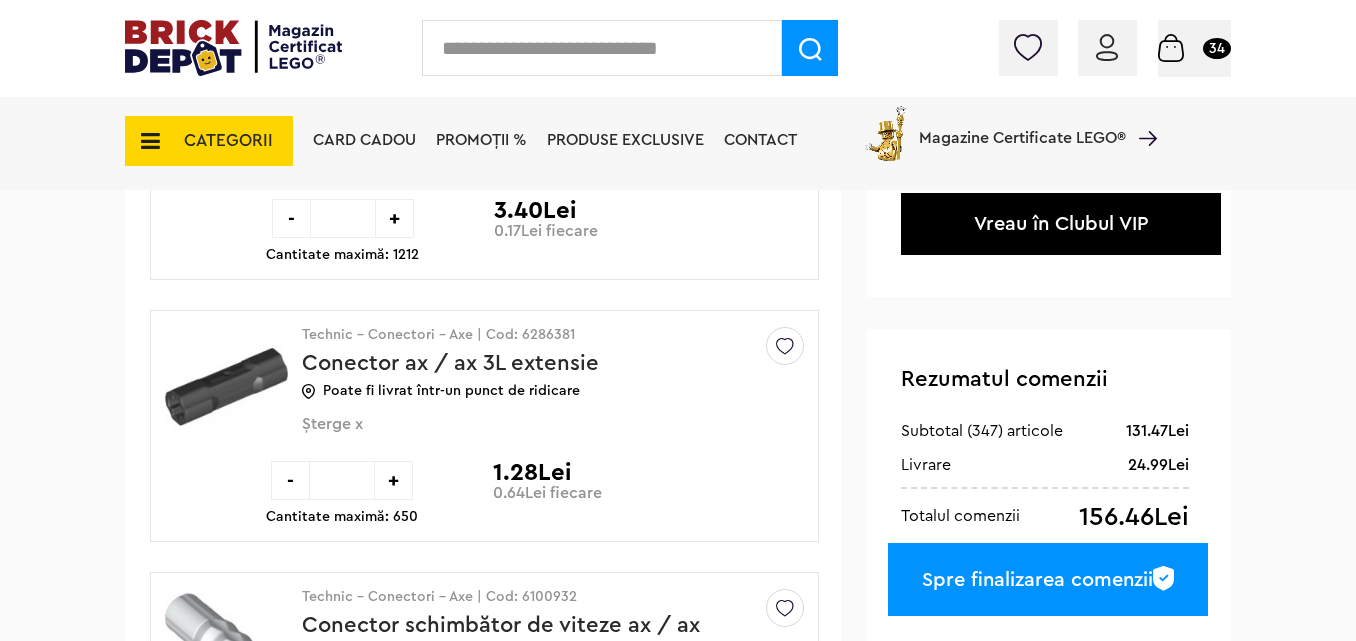 click on "CATEGORII" at bounding box center [228, 140] 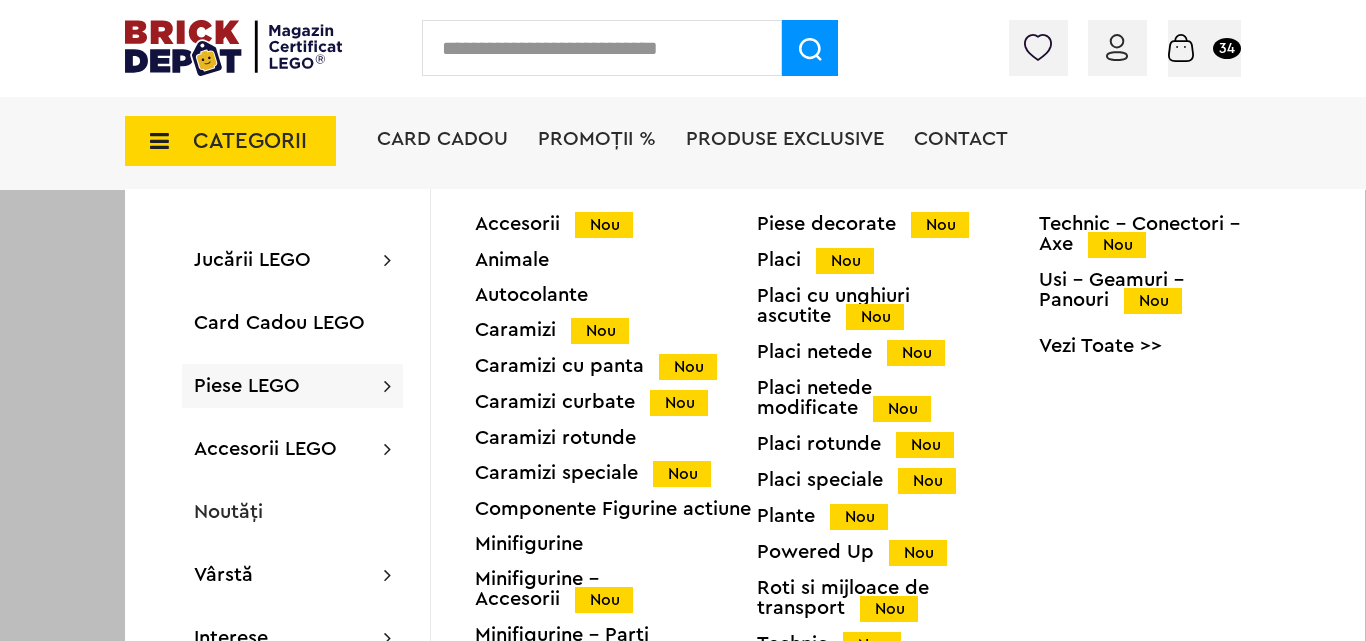 click on "Piese LEGO" at bounding box center [247, 386] 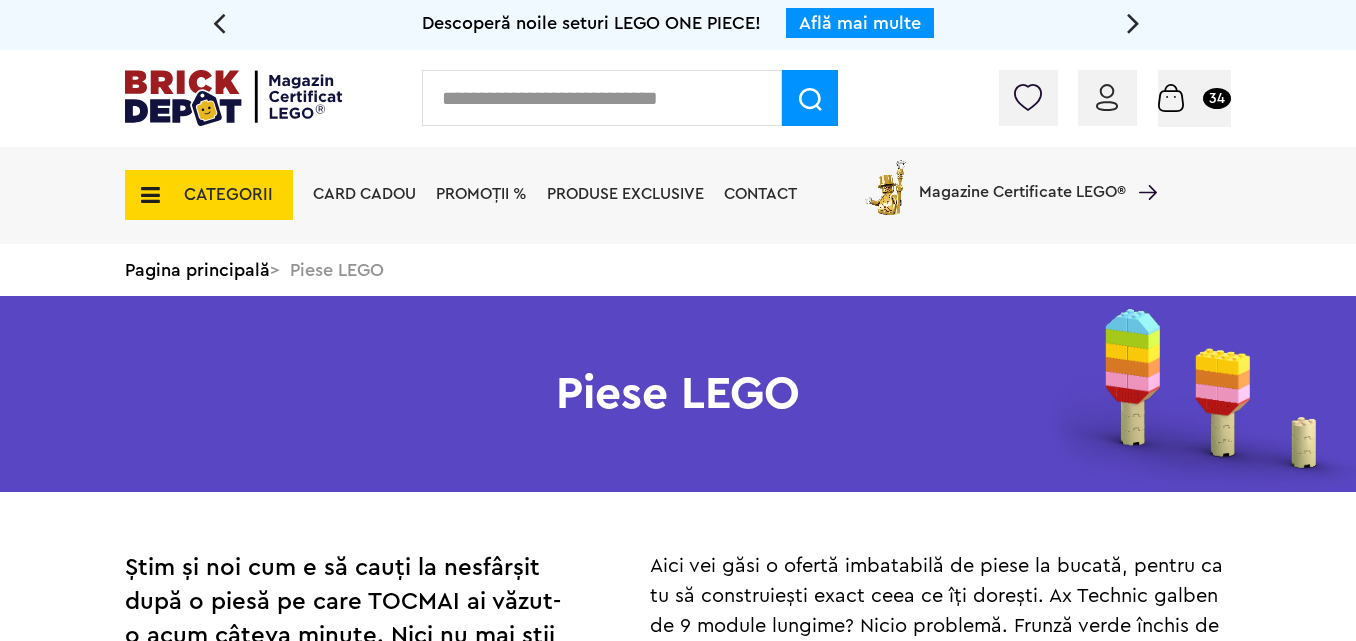 scroll, scrollTop: 0, scrollLeft: 0, axis: both 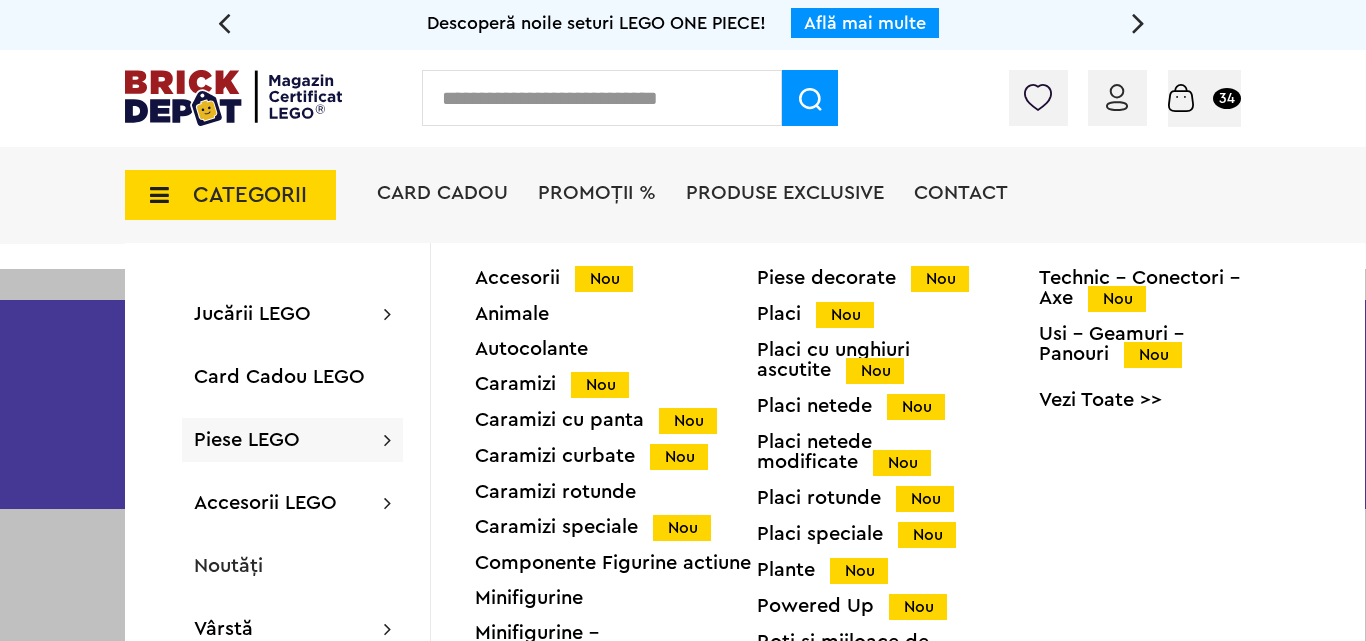 click on "Powered Up Nou" at bounding box center [898, 606] 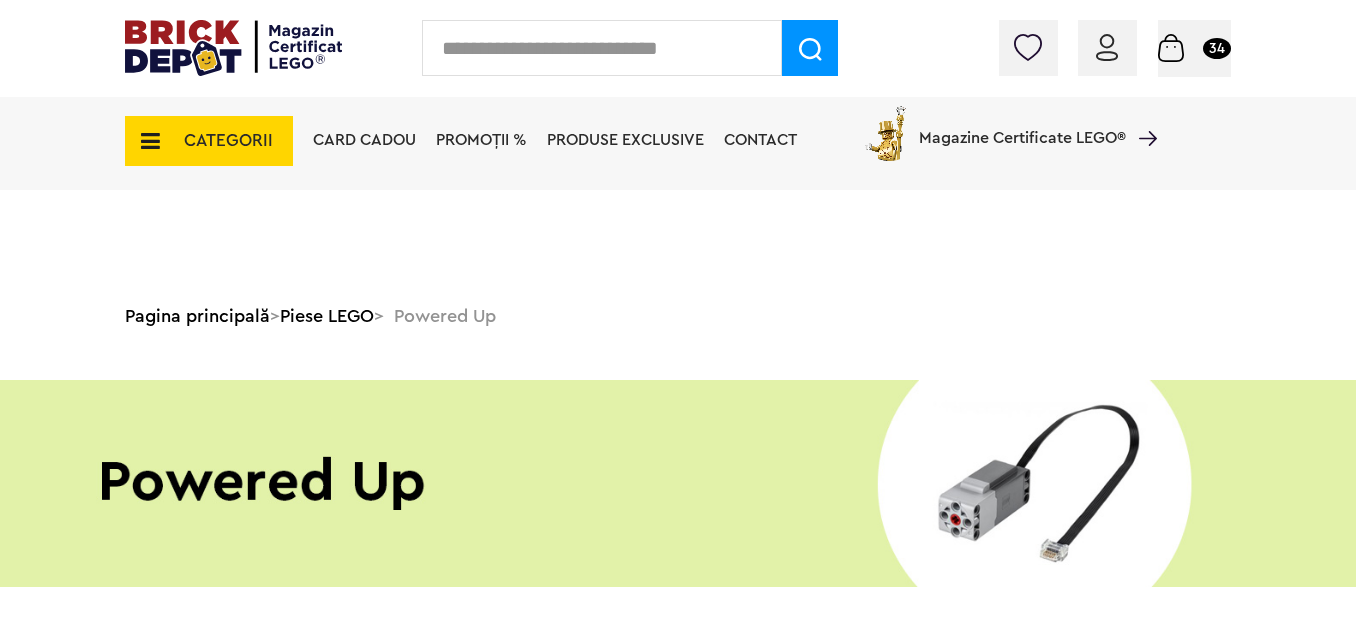 scroll, scrollTop: 200, scrollLeft: 0, axis: vertical 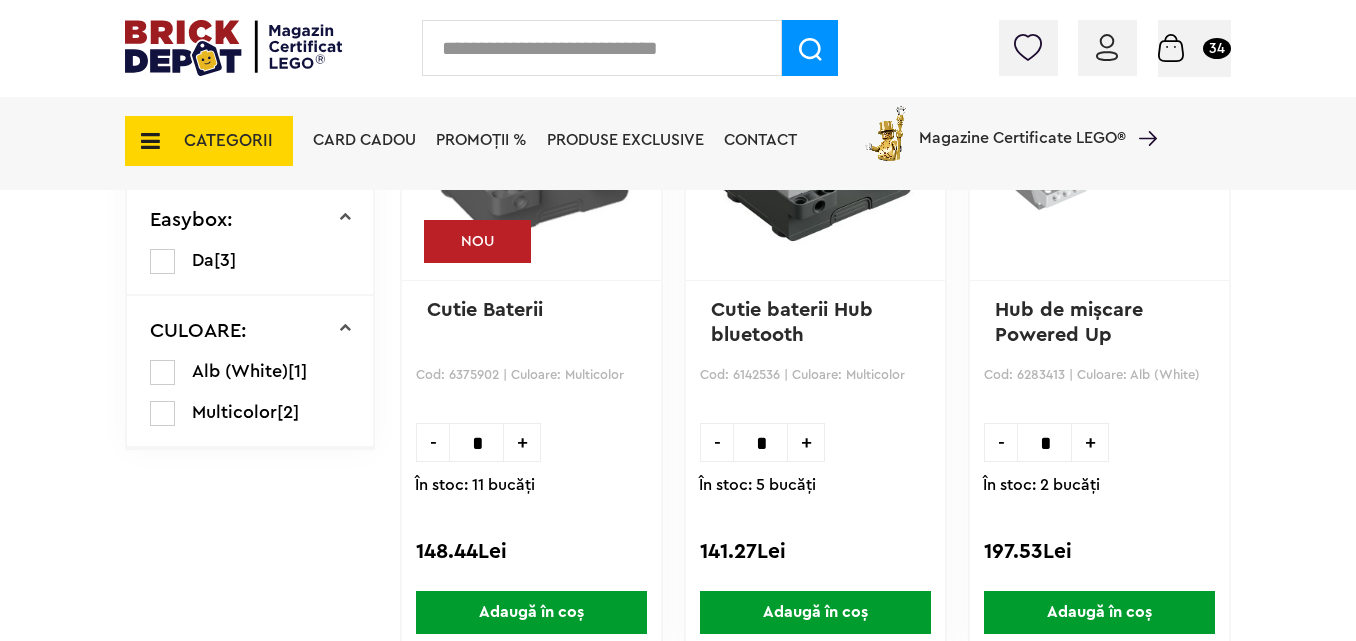 click on "Adaugă în coș" at bounding box center [815, 612] 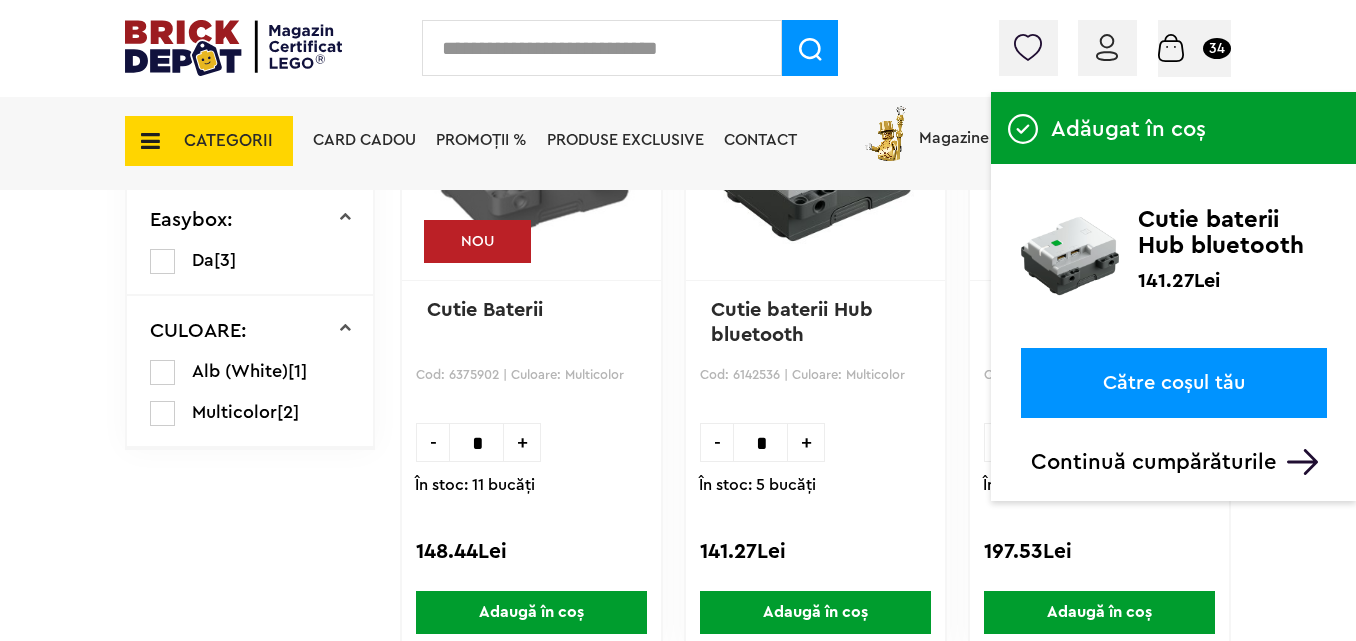 click on "Continuă cumpărăturile" at bounding box center (1179, 462) 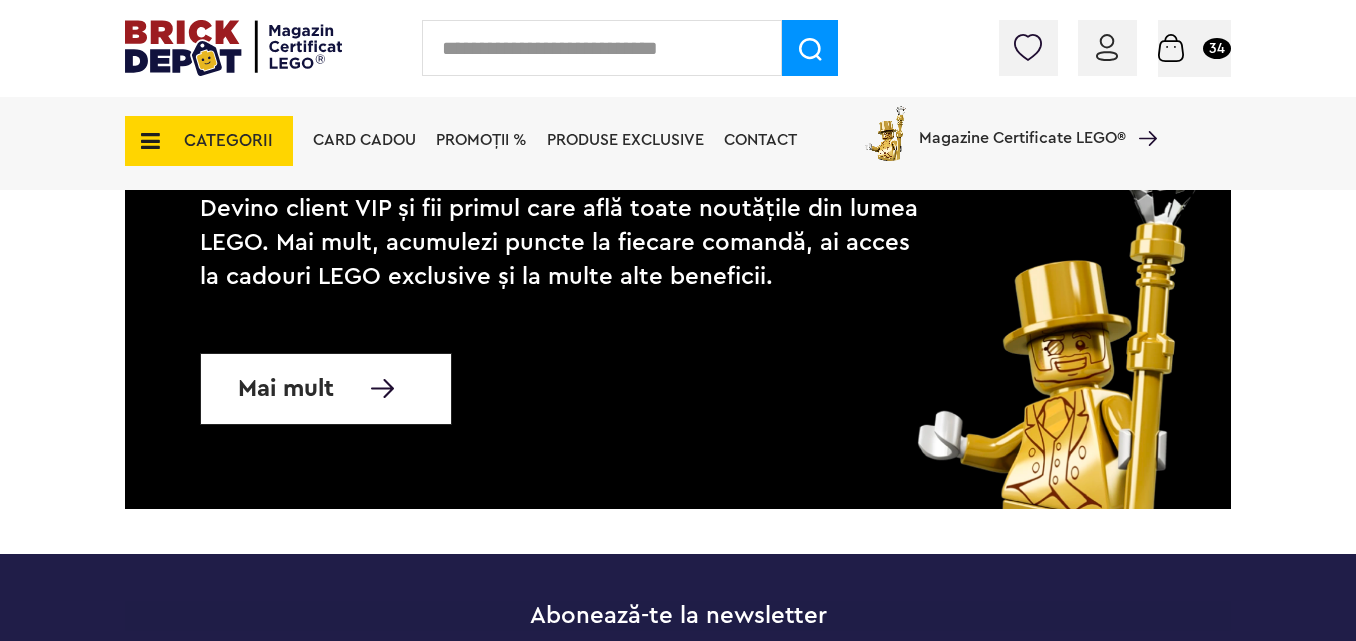 scroll, scrollTop: 1400, scrollLeft: 0, axis: vertical 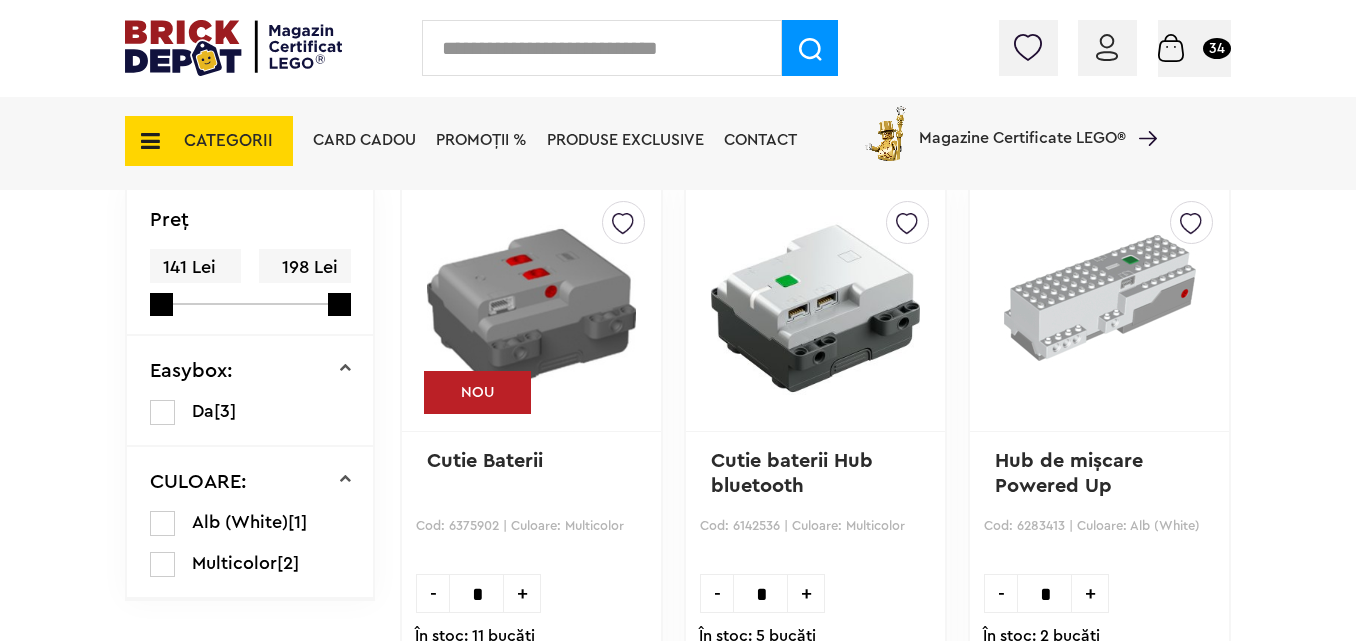click on "CATEGORII" at bounding box center (228, 140) 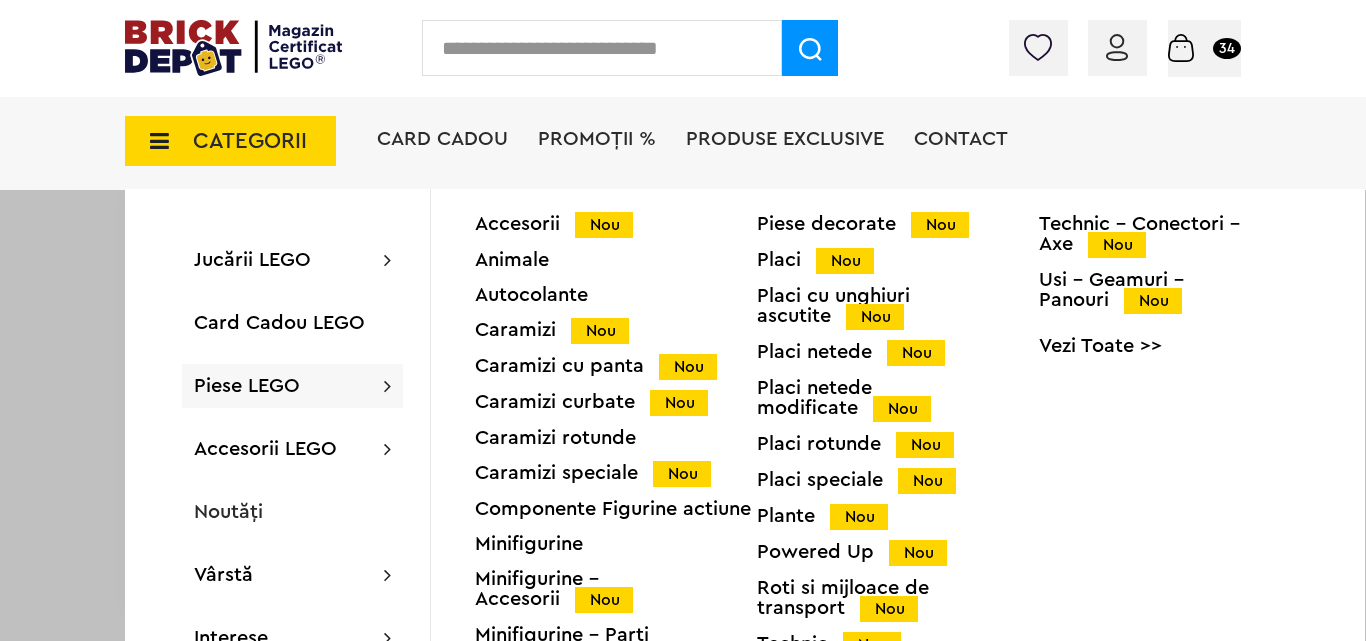 click on "Piese decorate Nou Placi Nou Placi cu unghiuri ascutite Nou Placi netede Nou Placi netede modificate Nou Placi rotunde Nou Placi speciale Nou Plante Nou Powered Up Nou Roti si mijloace de transport Nou Technic Nou Technic - Caramizi Nou" at bounding box center (898, 460) 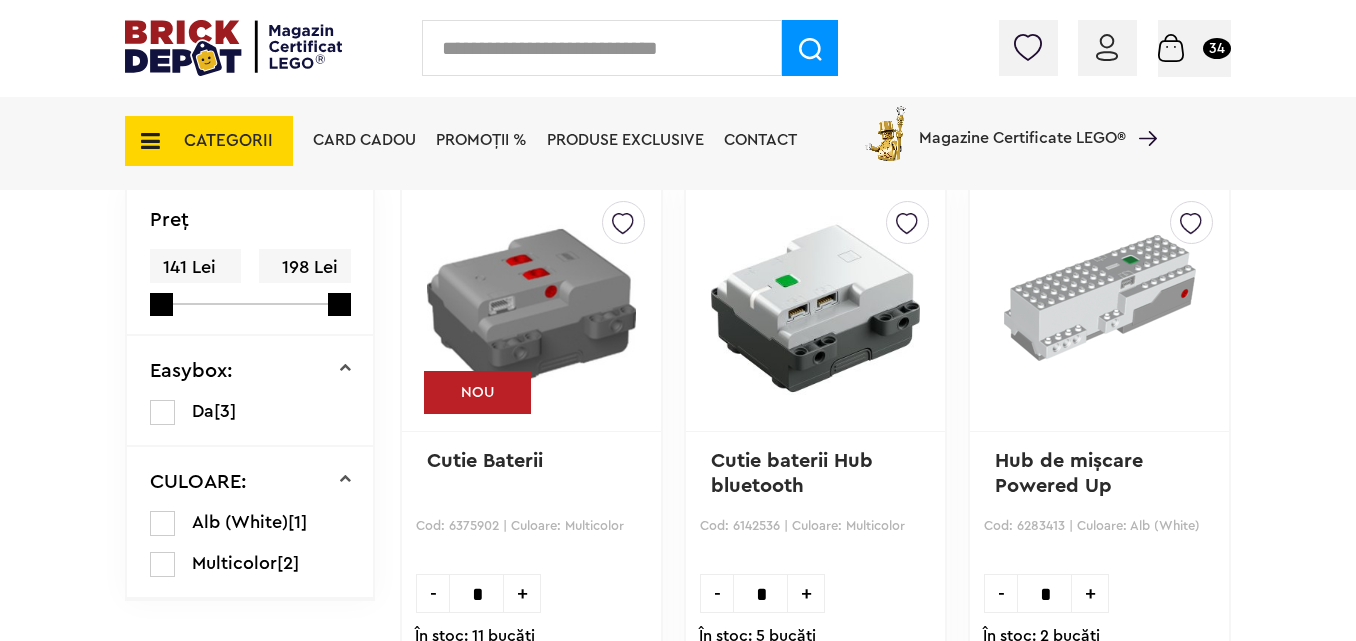 click on "CATEGORII" at bounding box center [209, 141] 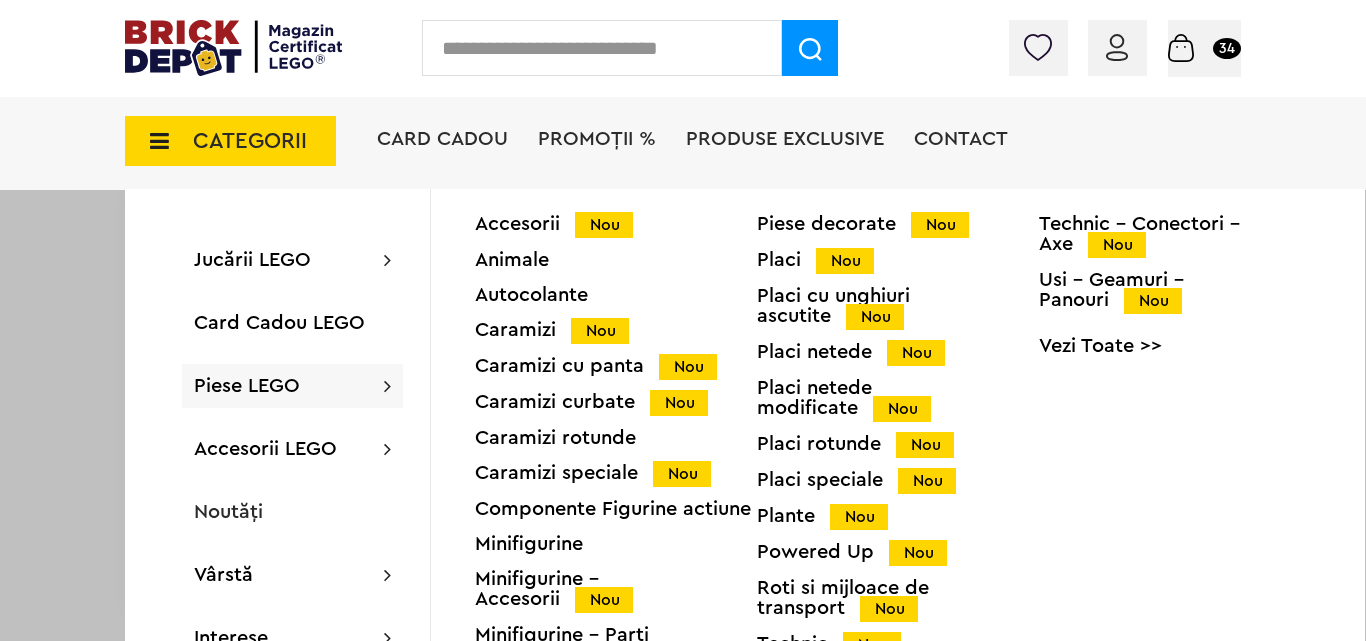 click on "Technic - Conectori - Axe Nou" at bounding box center (1180, 234) 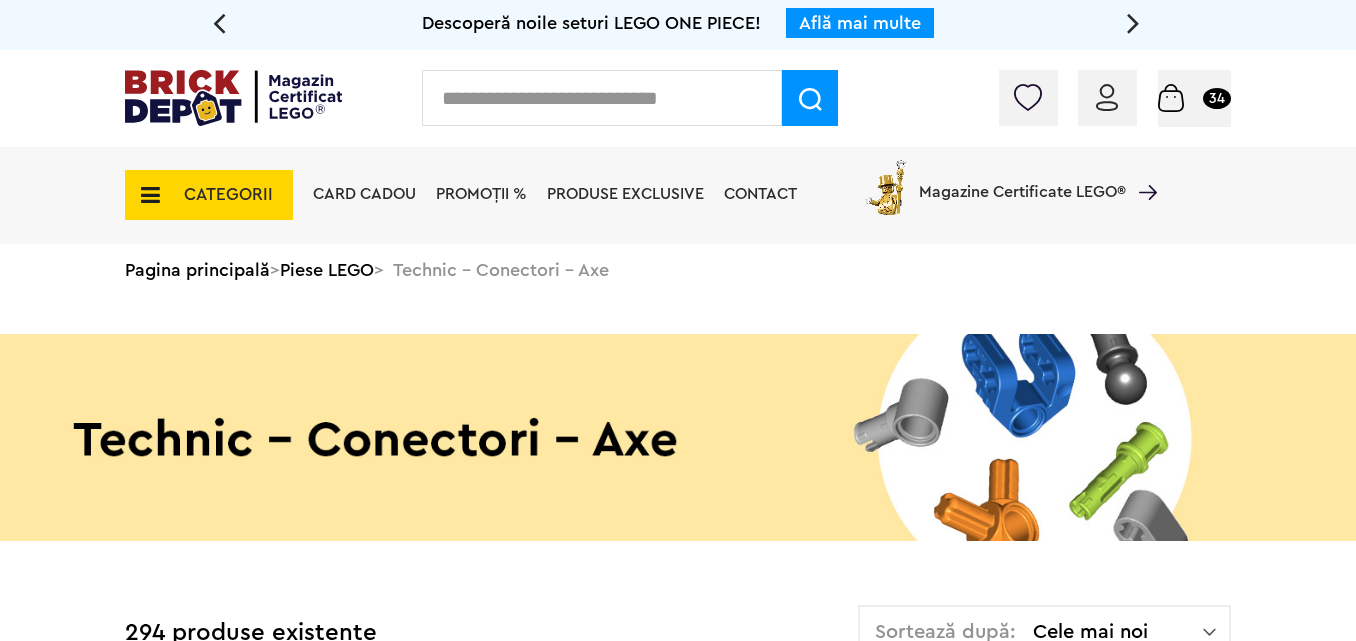 scroll, scrollTop: 0, scrollLeft: 0, axis: both 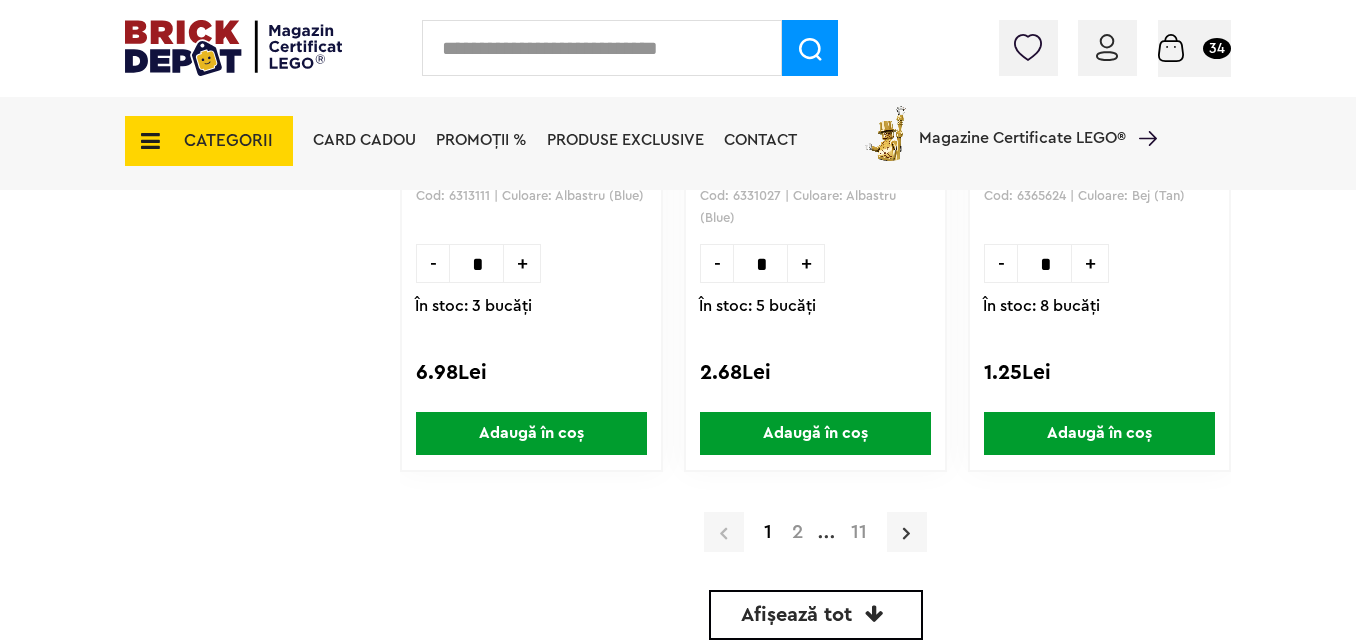 click at bounding box center (907, 532) 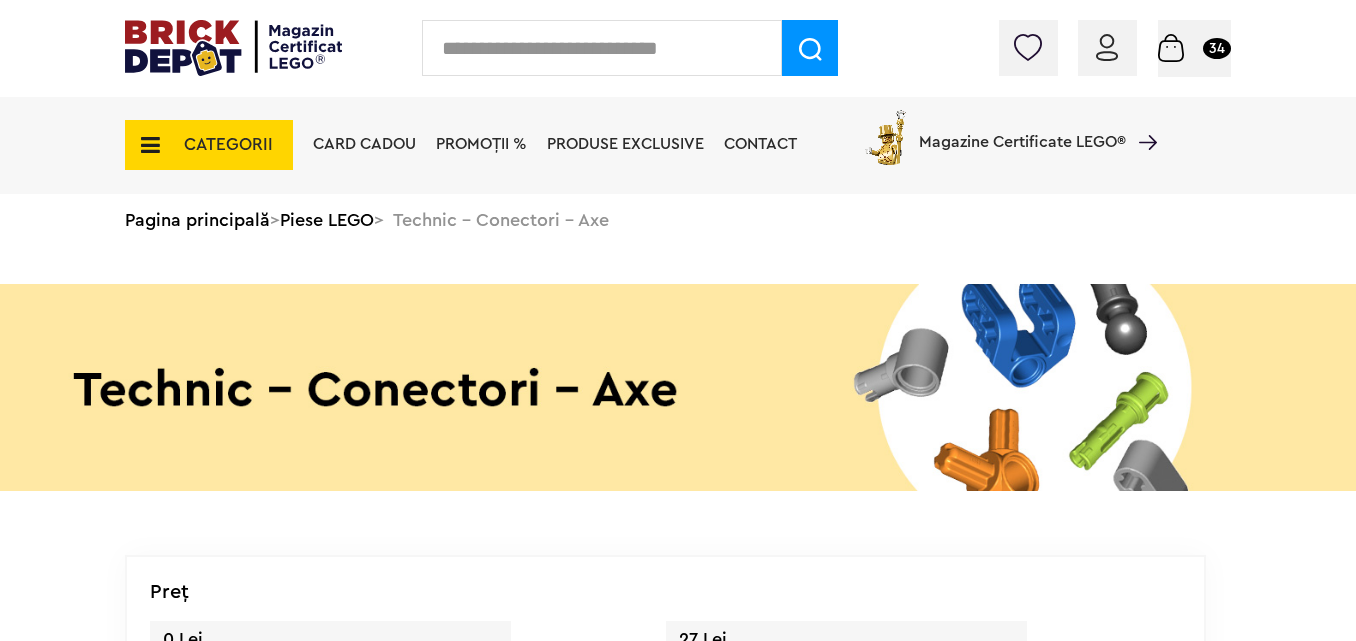 scroll, scrollTop: 0, scrollLeft: 0, axis: both 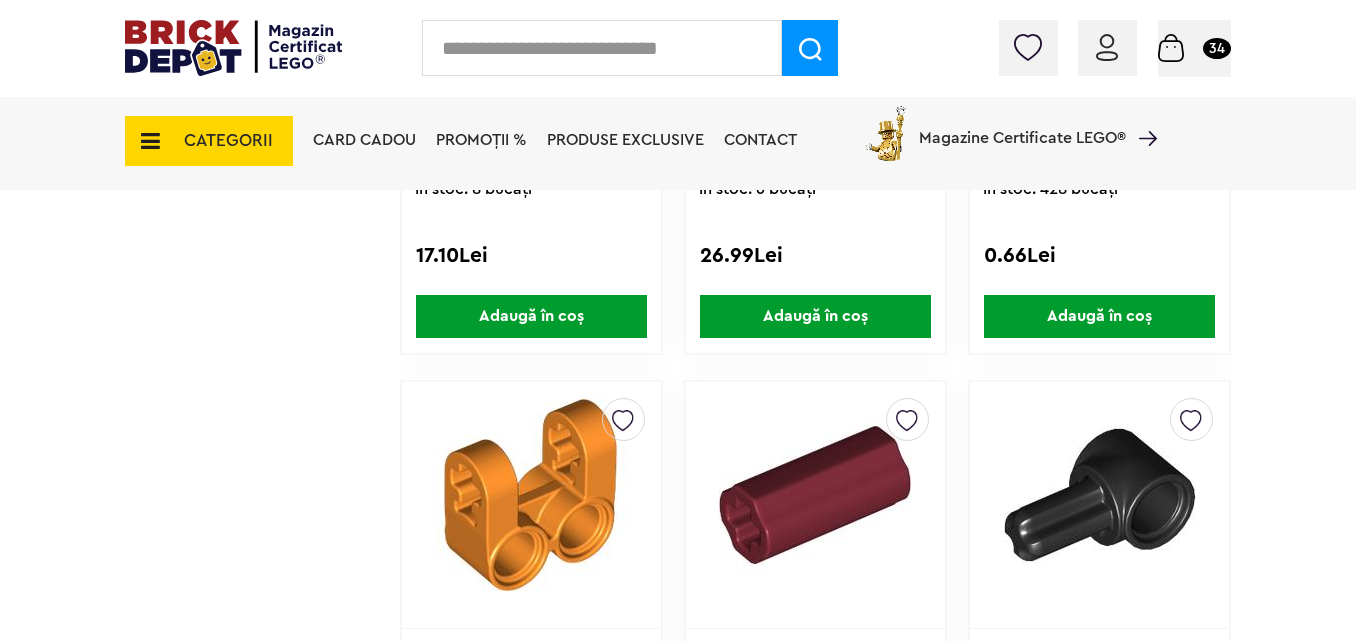 drag, startPoint x: 1362, startPoint y: 40, endPoint x: 1333, endPoint y: 251, distance: 212.98357 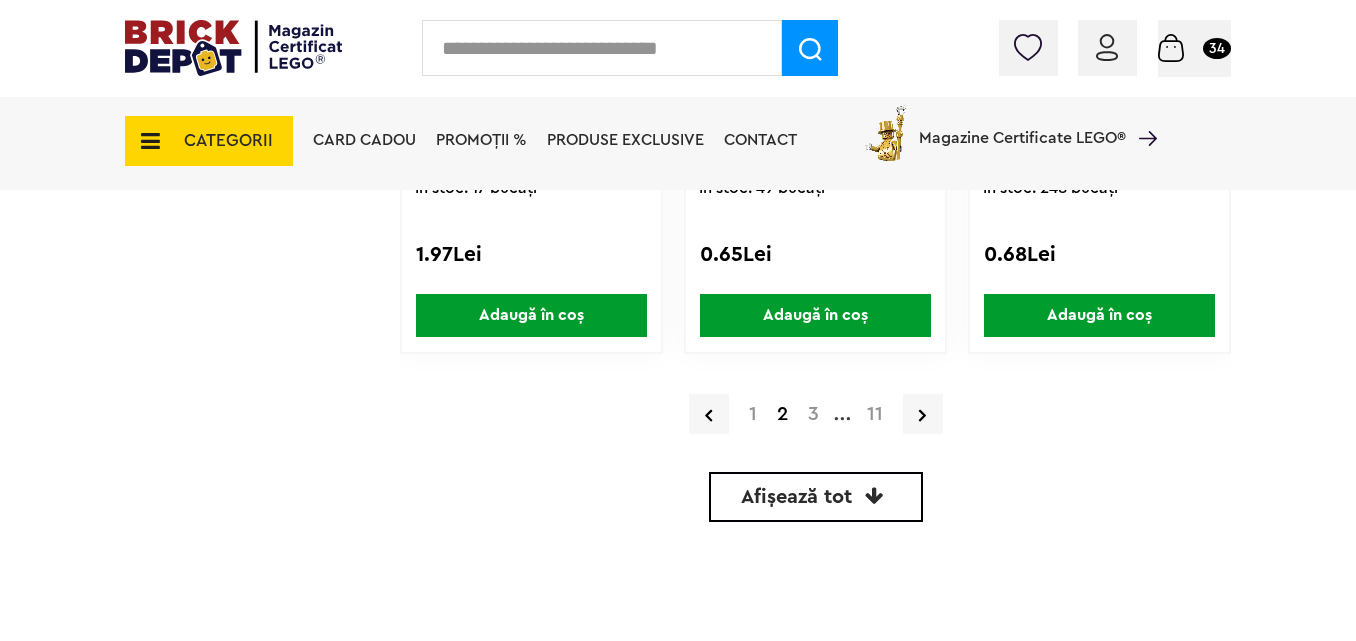 scroll, scrollTop: 6084, scrollLeft: 0, axis: vertical 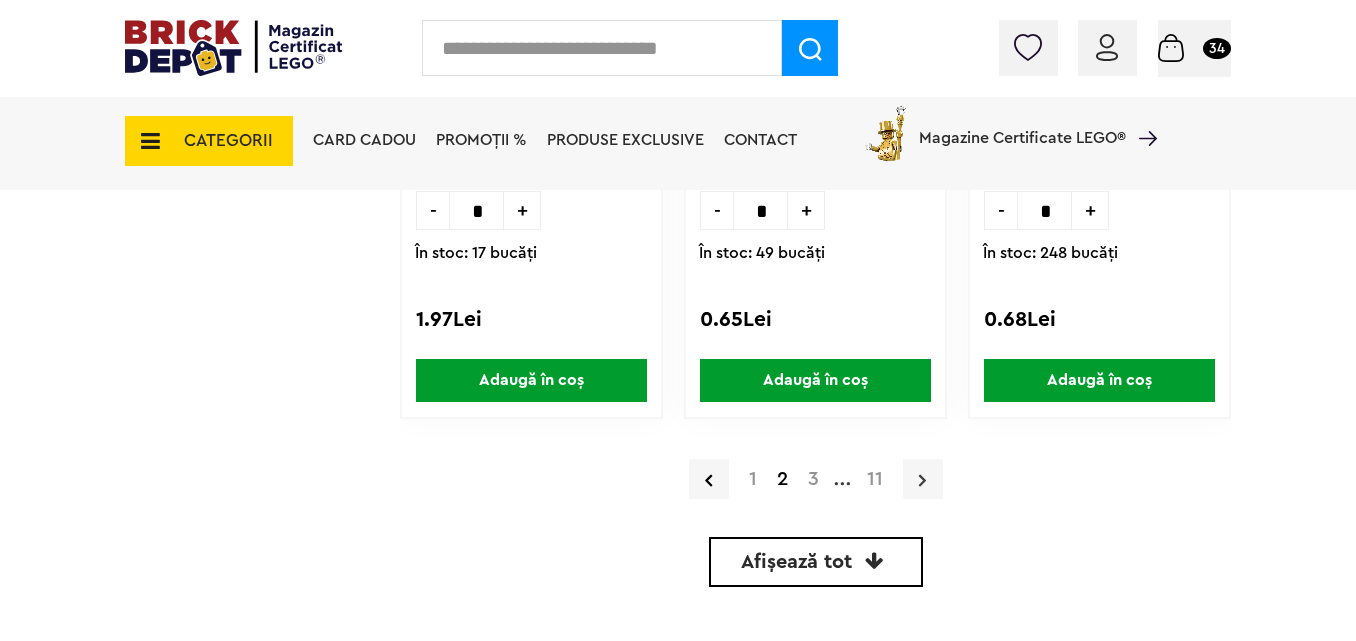 click at bounding box center (923, 479) 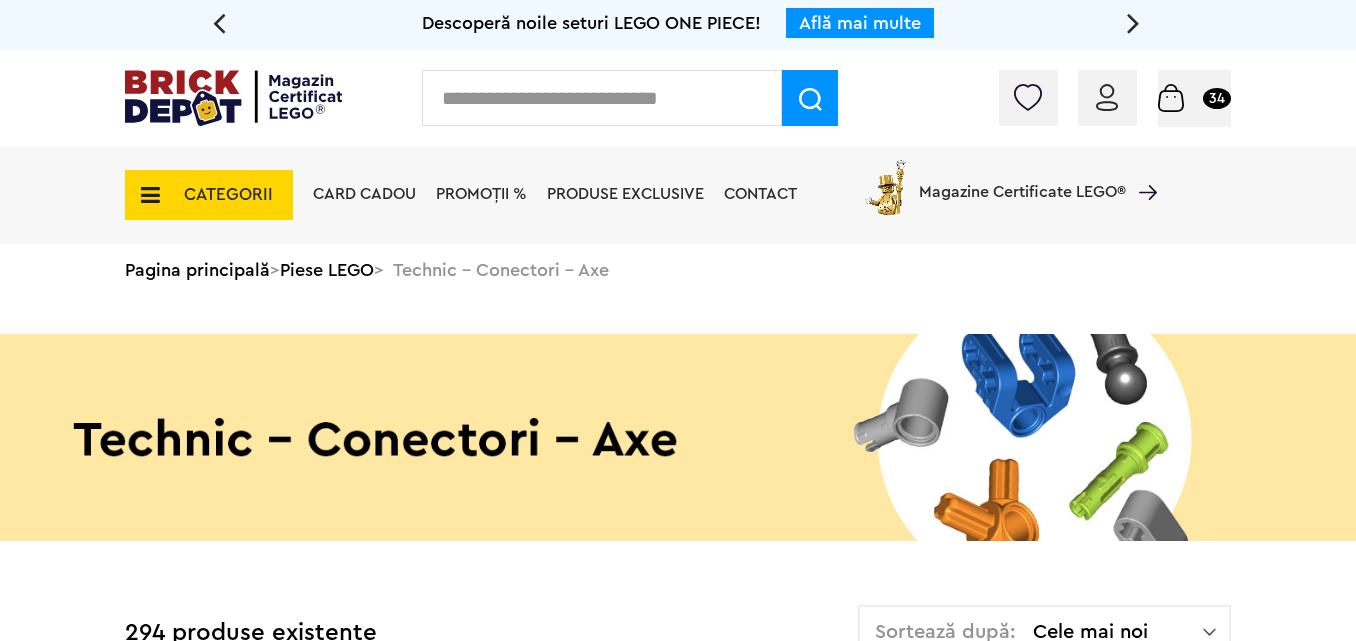 scroll, scrollTop: 0, scrollLeft: 0, axis: both 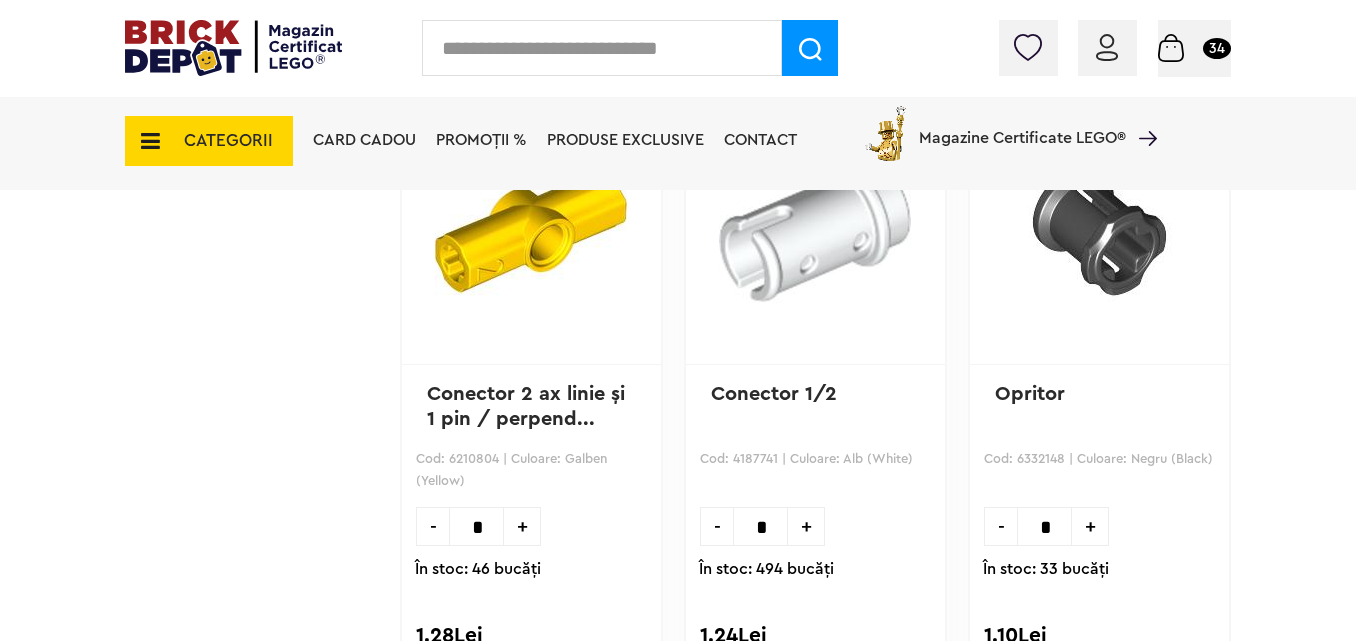 drag, startPoint x: 1360, startPoint y: 31, endPoint x: 1345, endPoint y: 125, distance: 95.189285 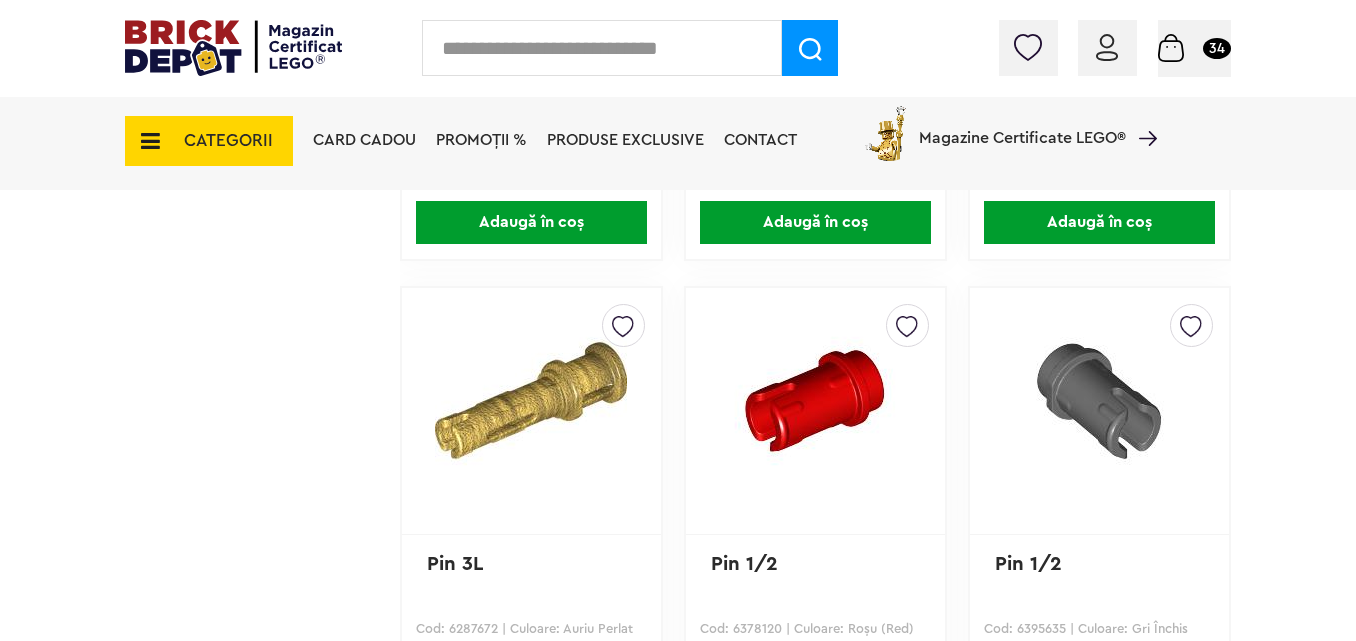 scroll, scrollTop: 1800, scrollLeft: 0, axis: vertical 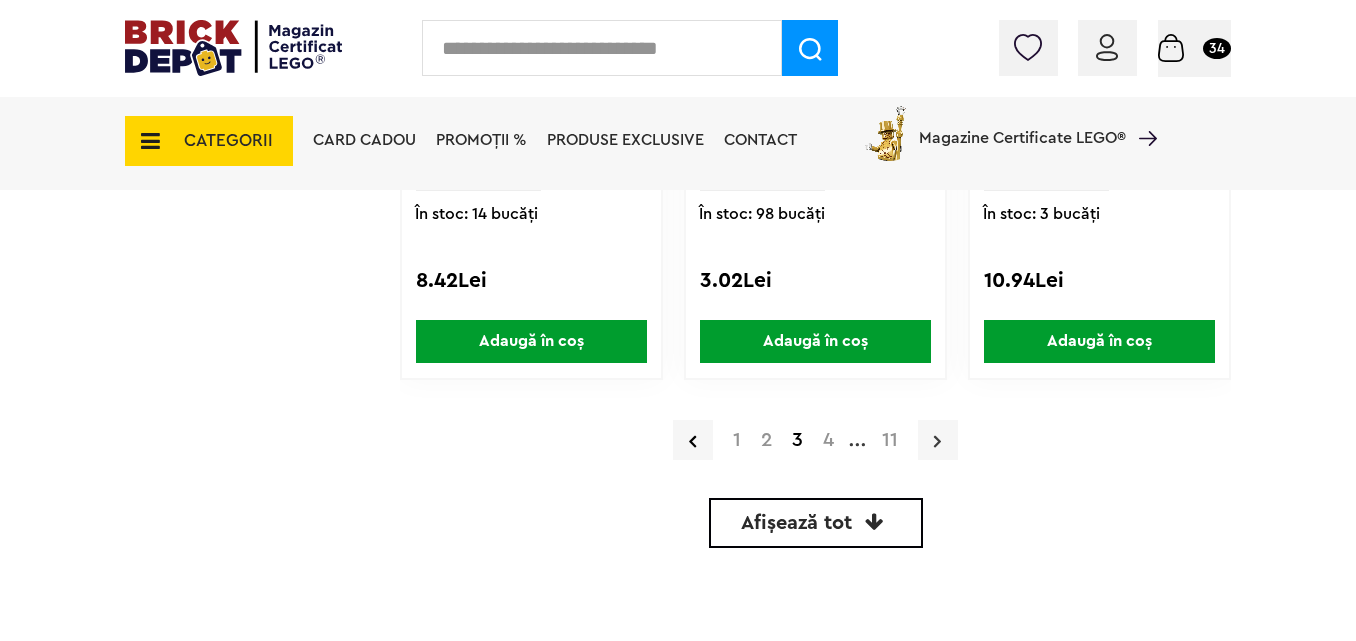 click at bounding box center (938, 440) 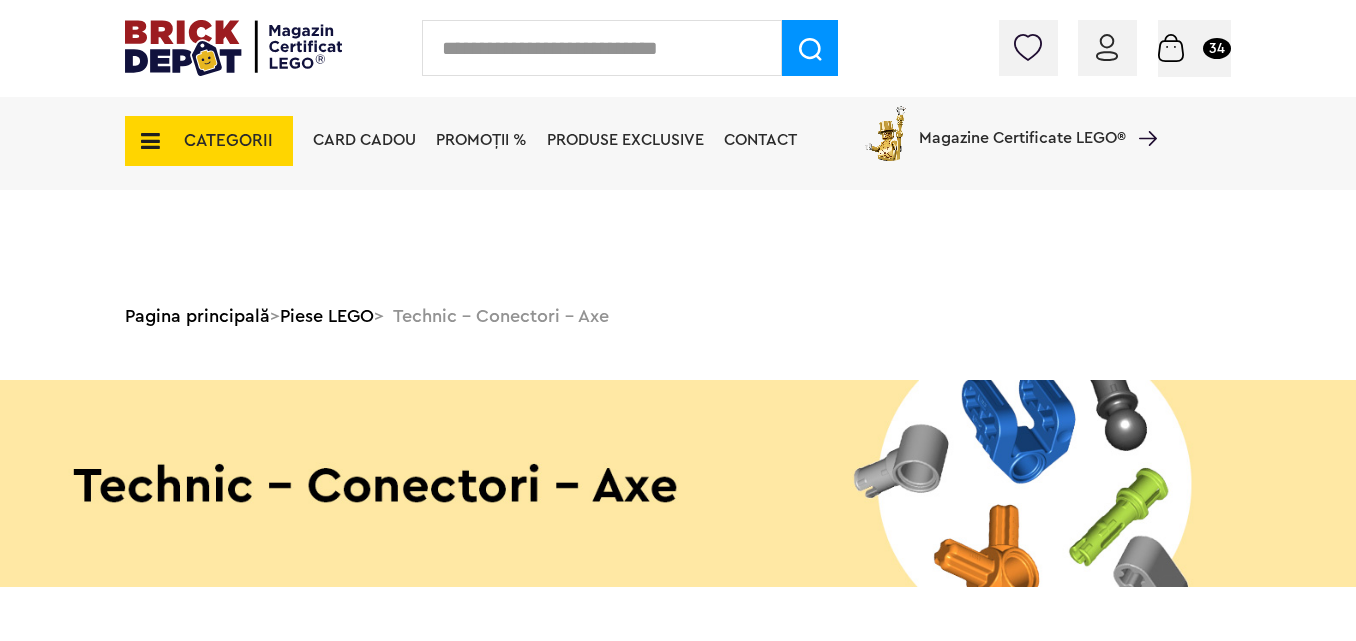 scroll, scrollTop: 200, scrollLeft: 0, axis: vertical 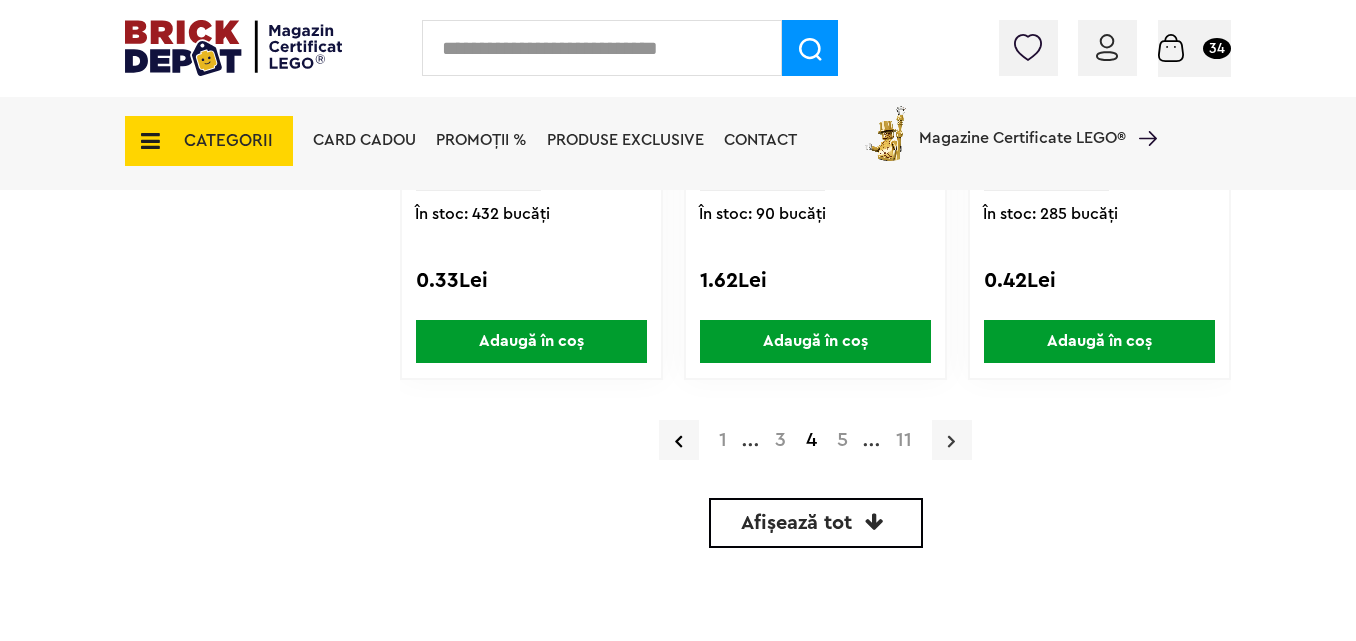 click at bounding box center (952, 440) 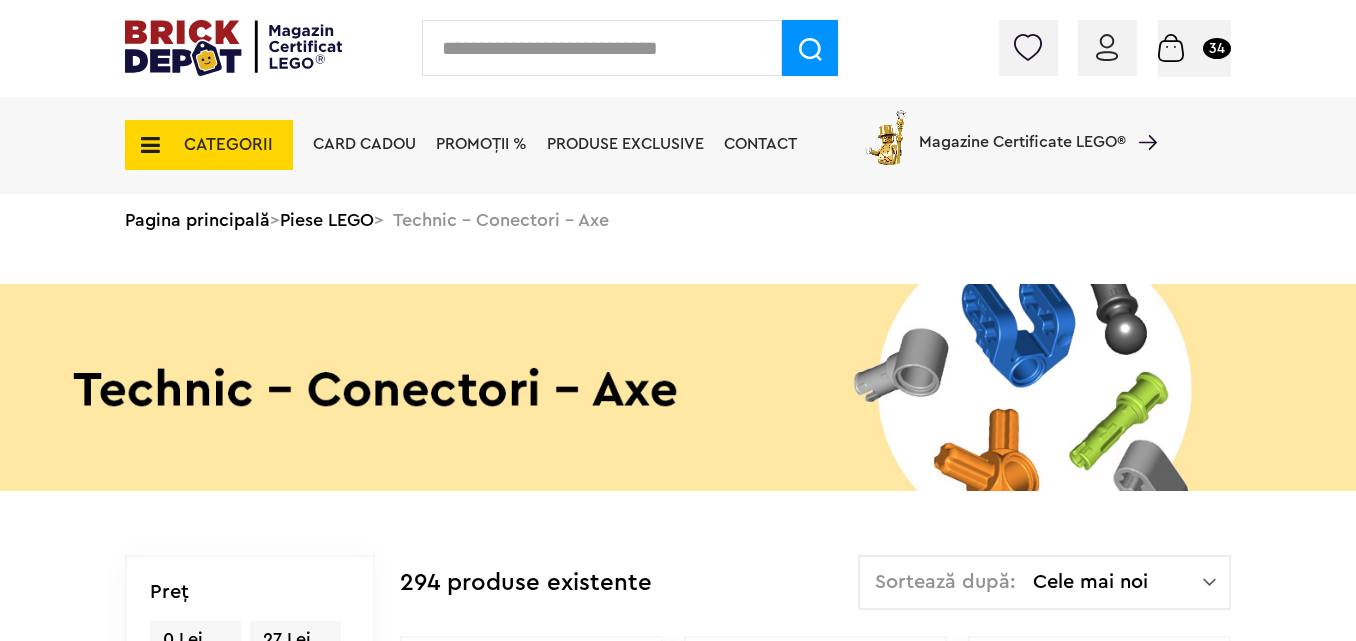 scroll, scrollTop: 0, scrollLeft: 0, axis: both 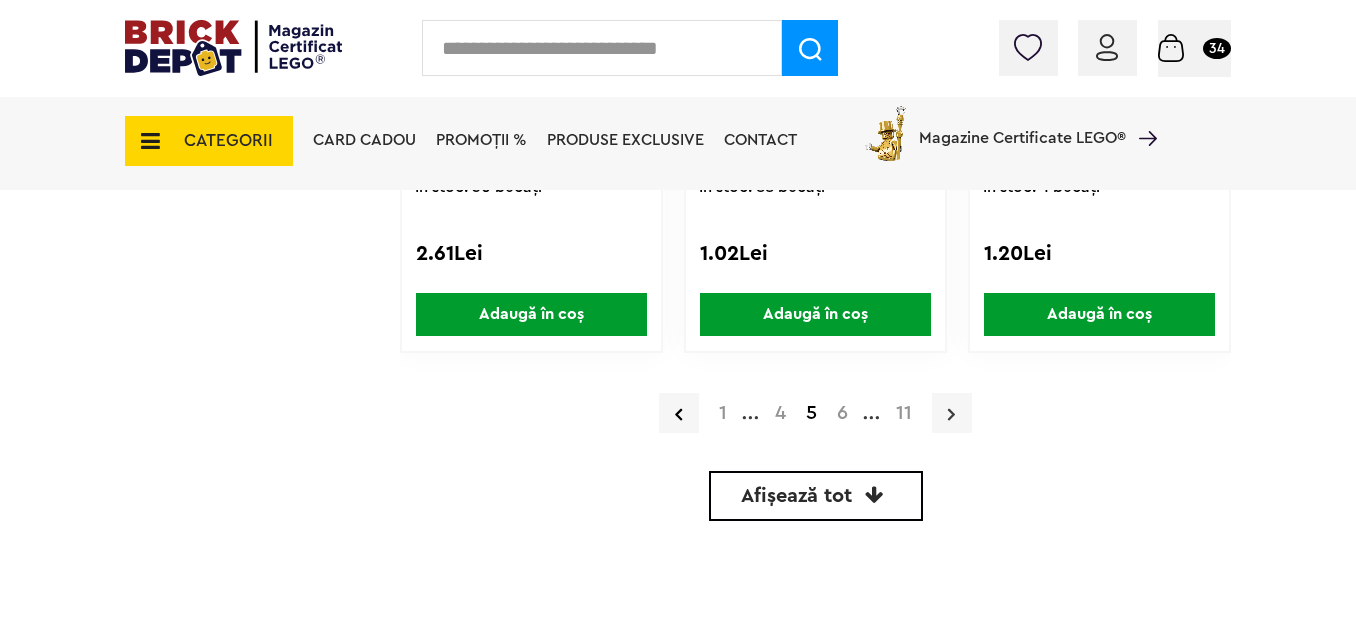 drag, startPoint x: 998, startPoint y: 404, endPoint x: 983, endPoint y: 406, distance: 15.132746 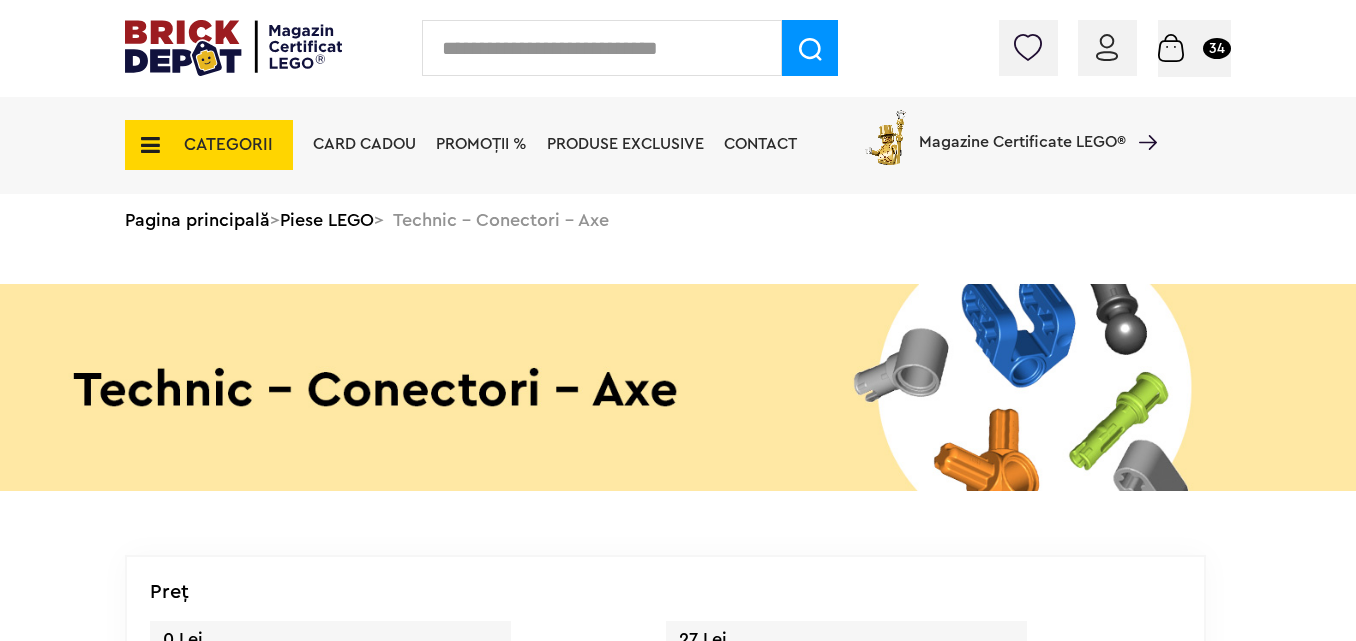 scroll, scrollTop: 0, scrollLeft: 0, axis: both 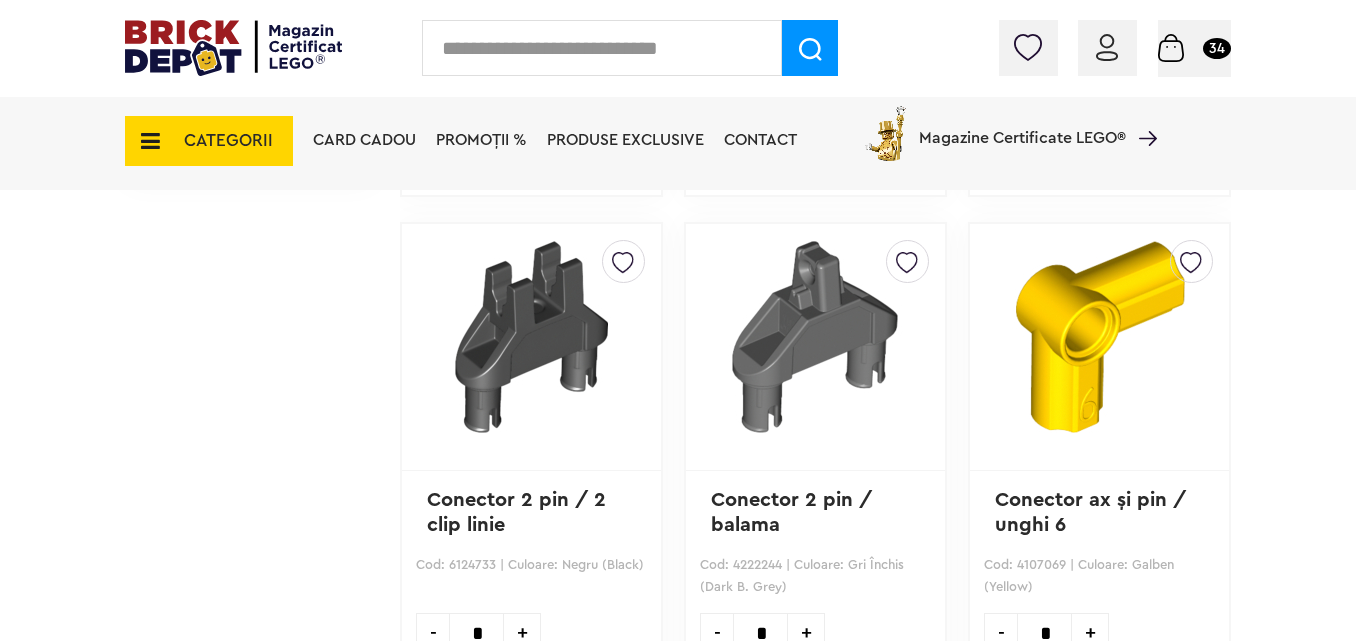 drag, startPoint x: 1364, startPoint y: 26, endPoint x: 1363, endPoint y: 150, distance: 124.004036 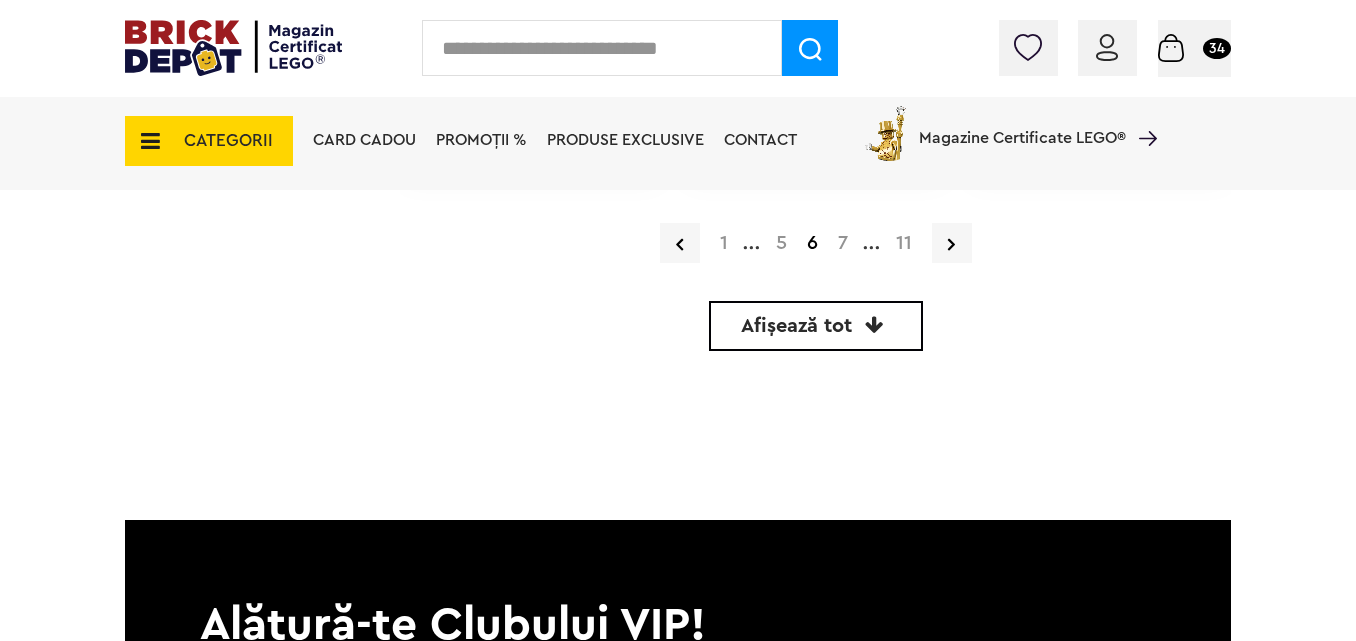 scroll, scrollTop: 6255, scrollLeft: 0, axis: vertical 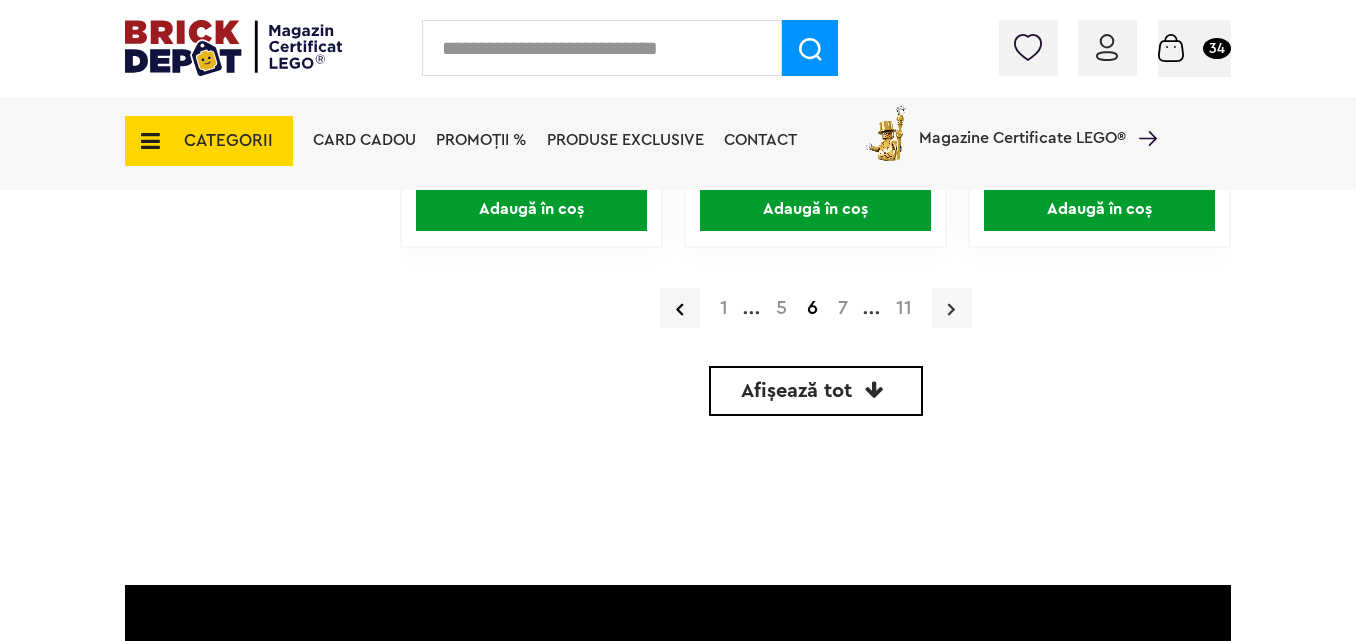 click at bounding box center [952, 308] 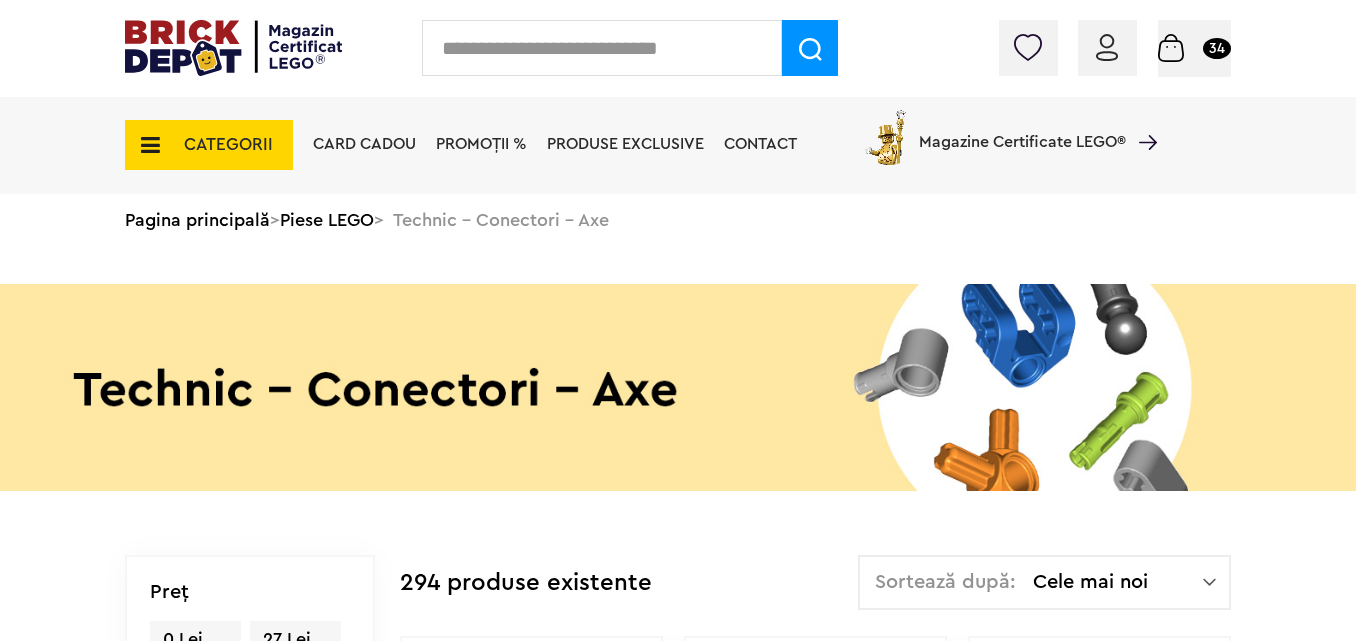 scroll, scrollTop: 0, scrollLeft: 0, axis: both 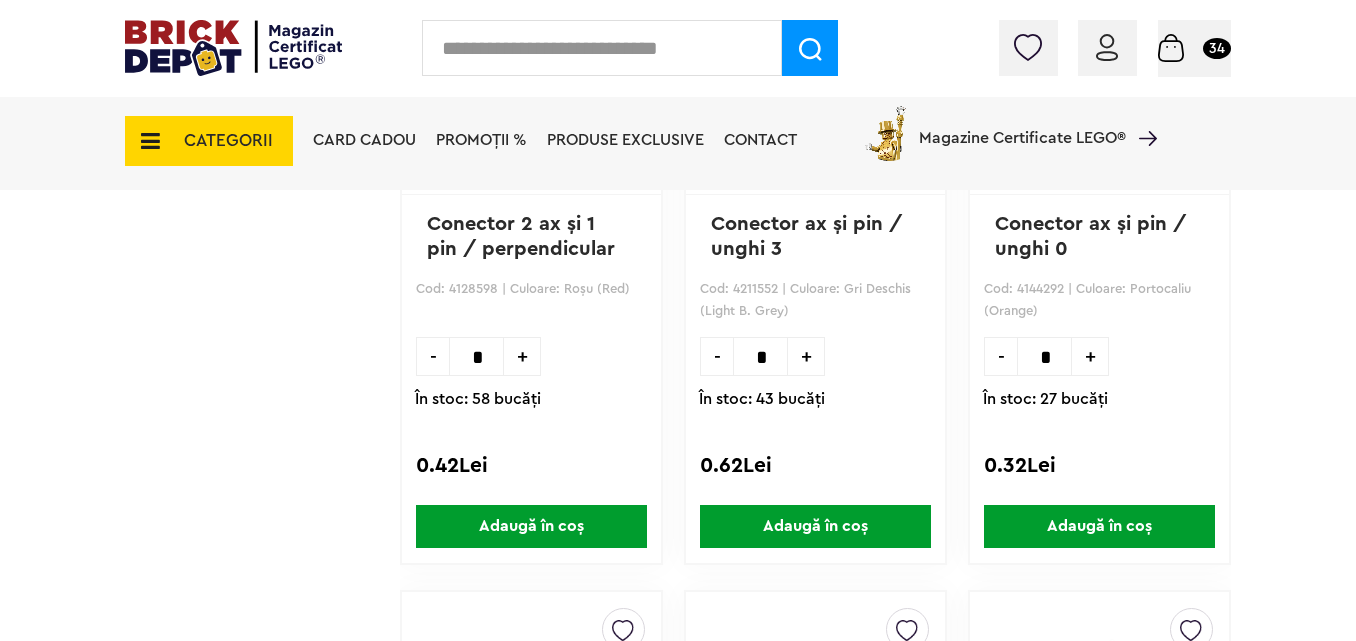 drag, startPoint x: 1363, startPoint y: 5, endPoint x: 1325, endPoint y: 366, distance: 362.99448 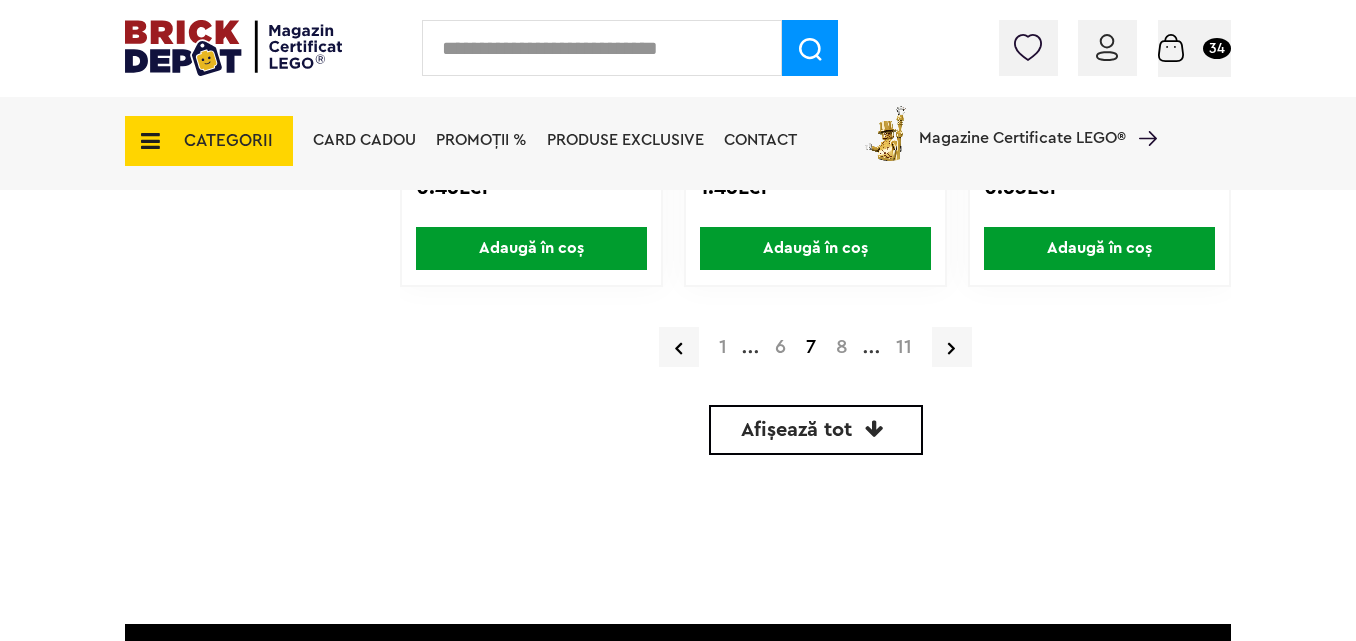 scroll, scrollTop: 6307, scrollLeft: 0, axis: vertical 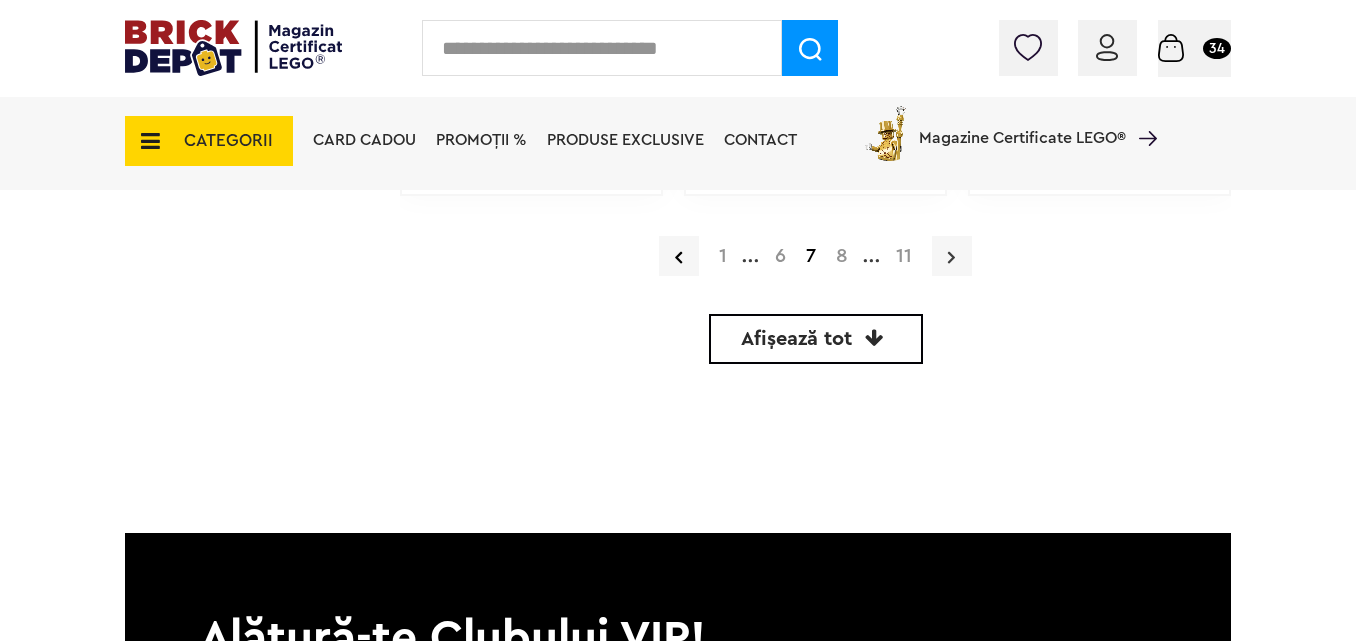 click at bounding box center (952, 256) 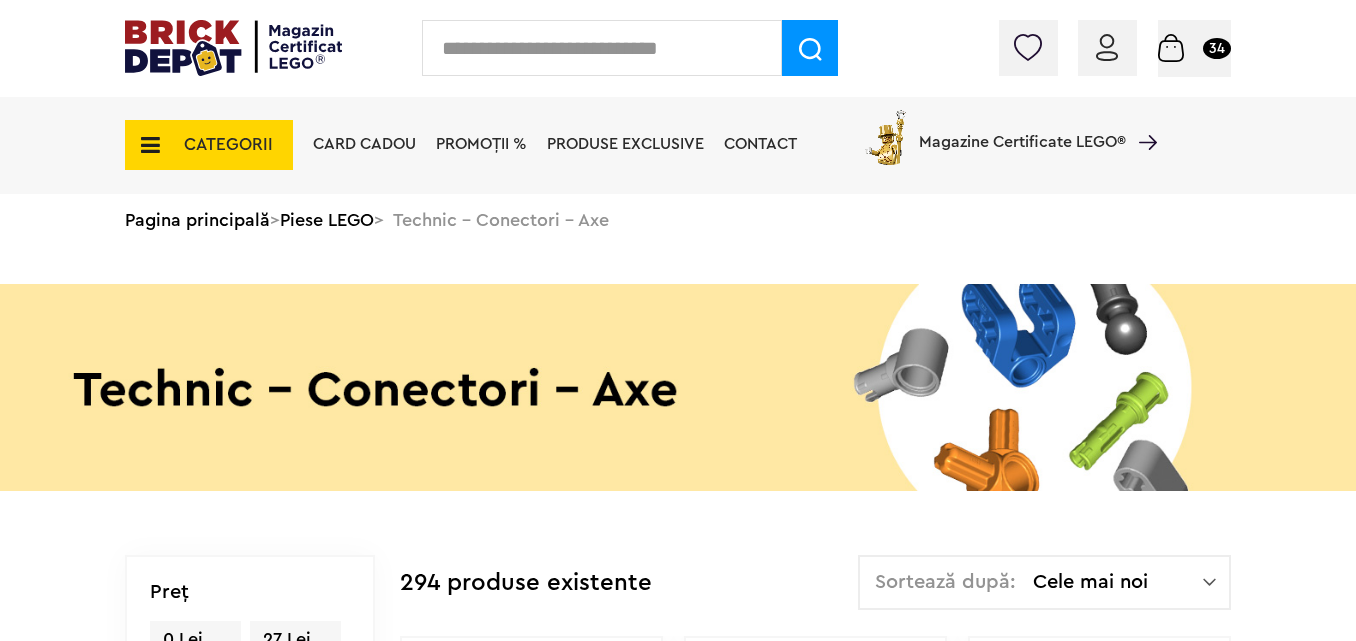 scroll, scrollTop: 0, scrollLeft: 0, axis: both 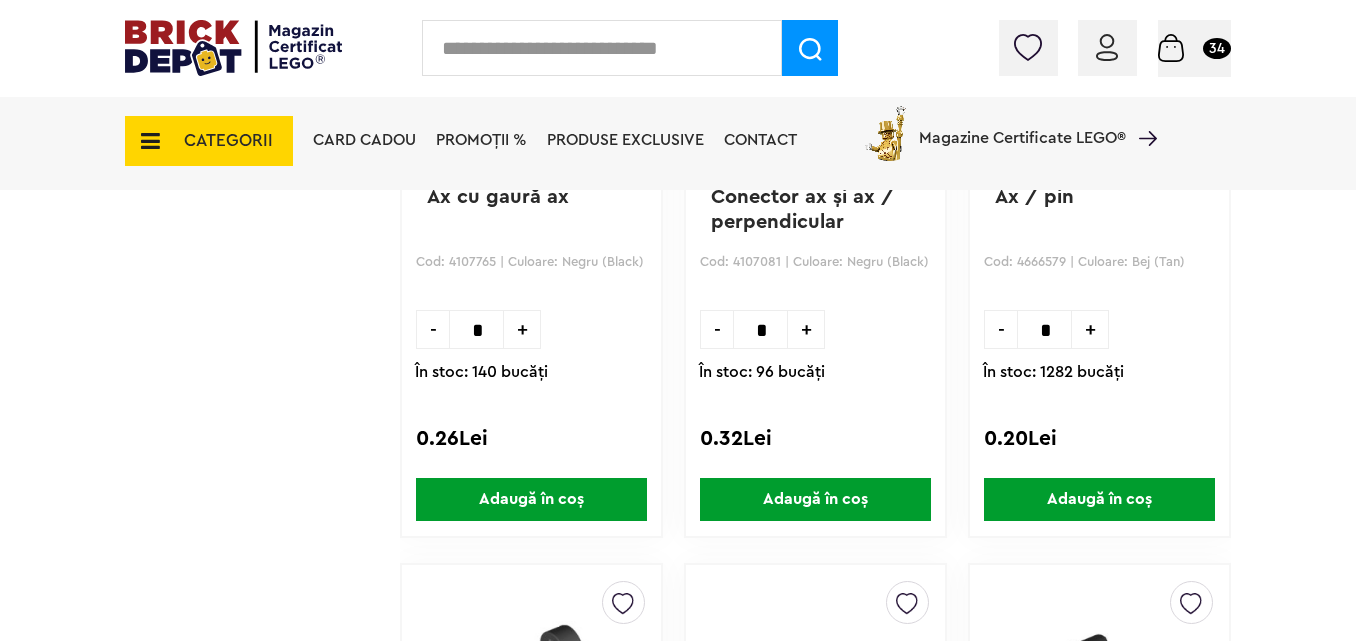 drag, startPoint x: 1359, startPoint y: 24, endPoint x: 1352, endPoint y: 177, distance: 153.16005 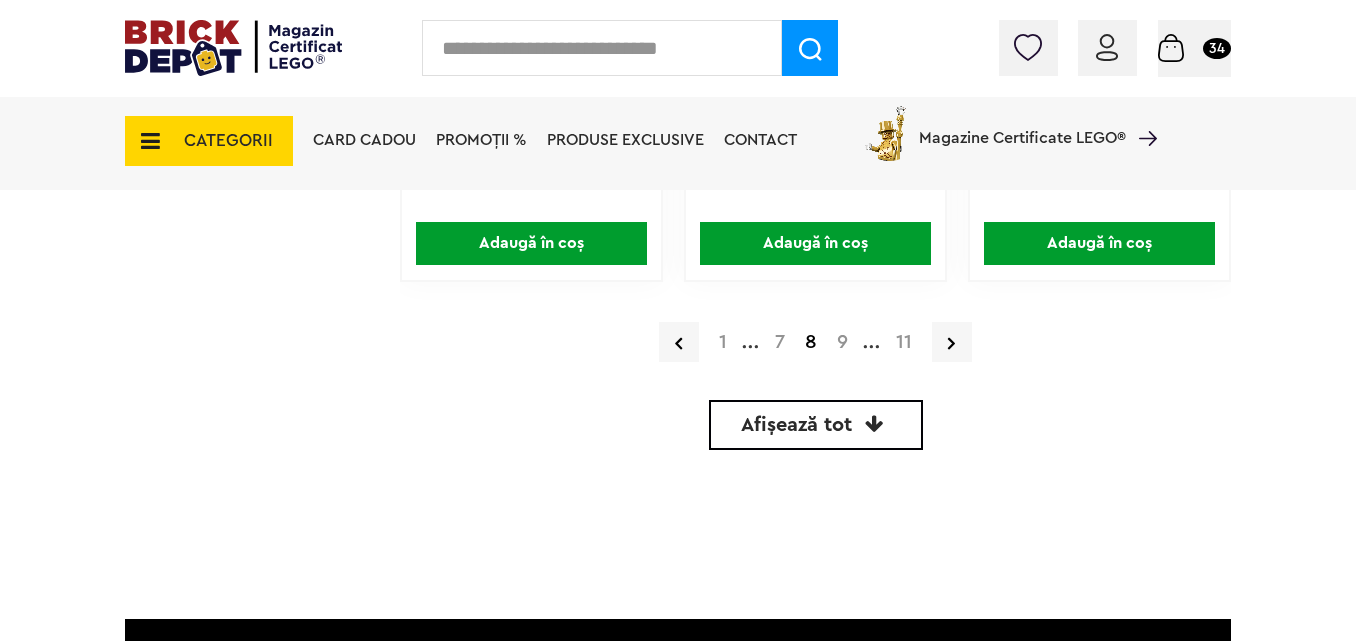scroll, scrollTop: 6222, scrollLeft: 0, axis: vertical 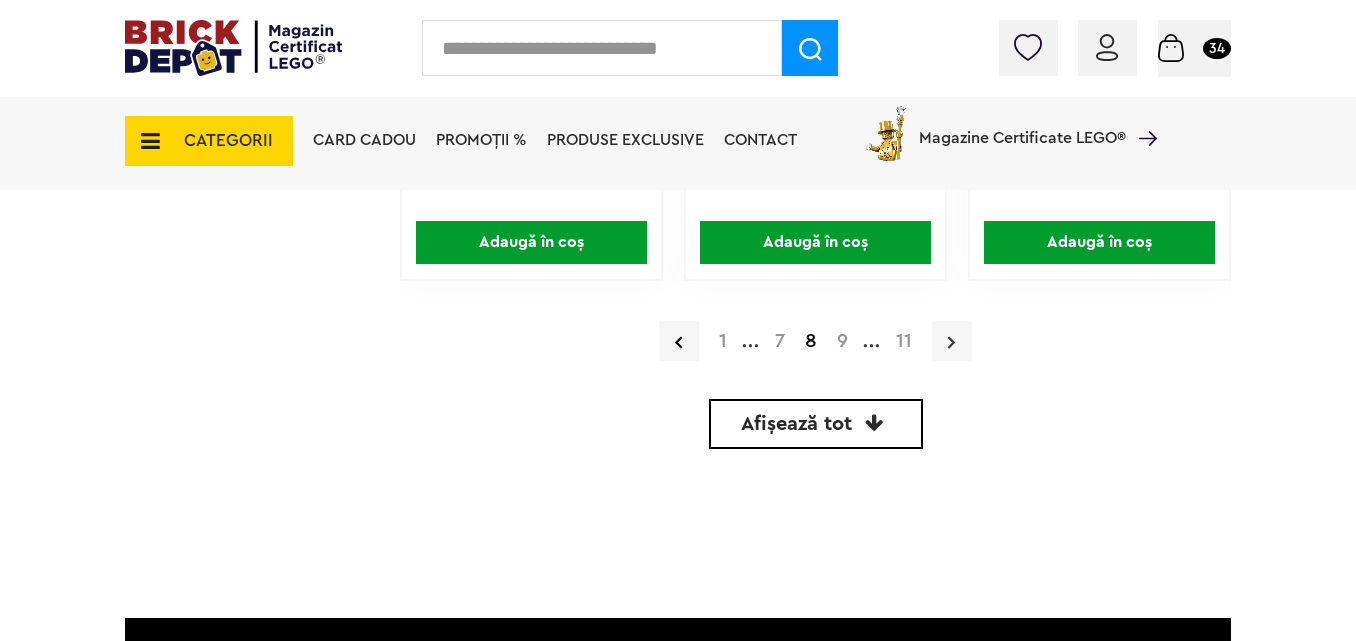 click at bounding box center [951, 342] 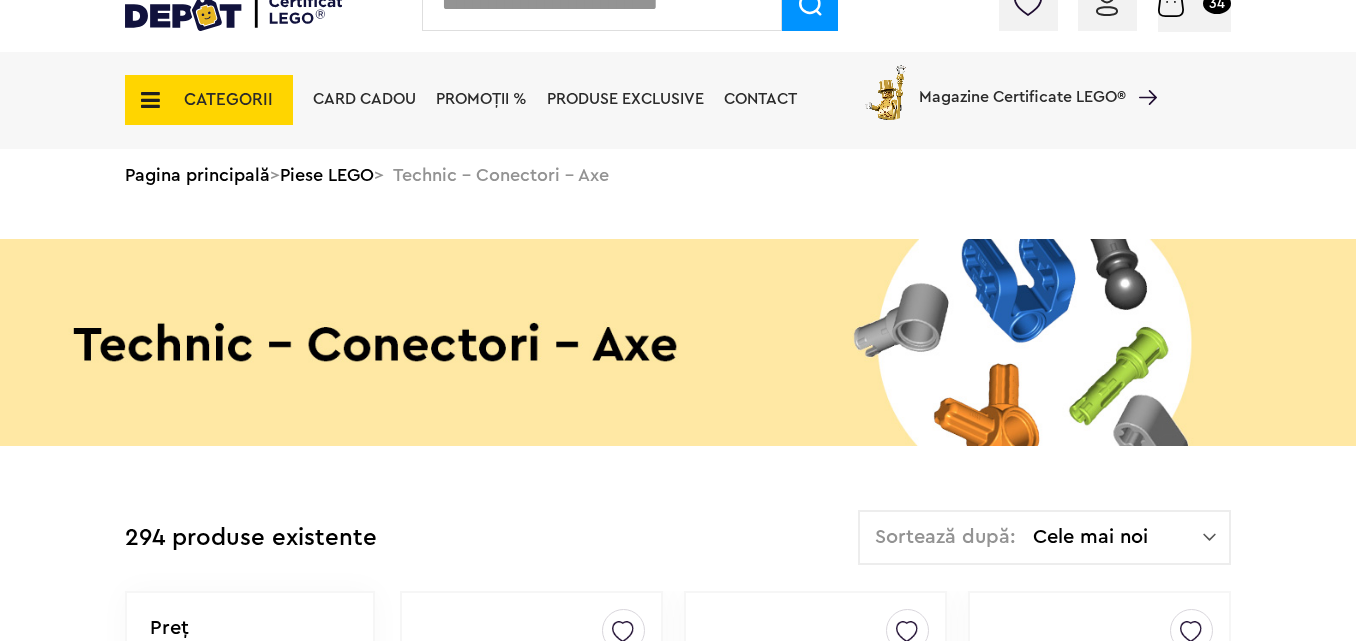 scroll, scrollTop: 0, scrollLeft: 0, axis: both 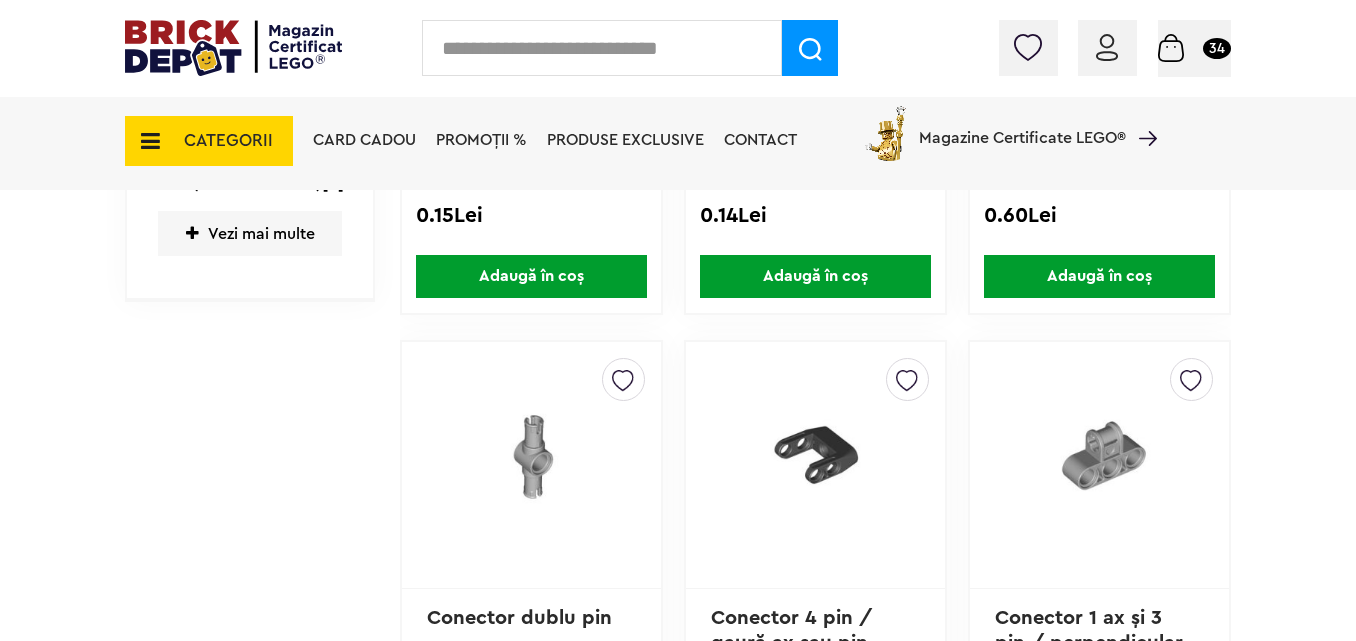 drag, startPoint x: 1362, startPoint y: 39, endPoint x: 1365, endPoint y: 128, distance: 89.050545 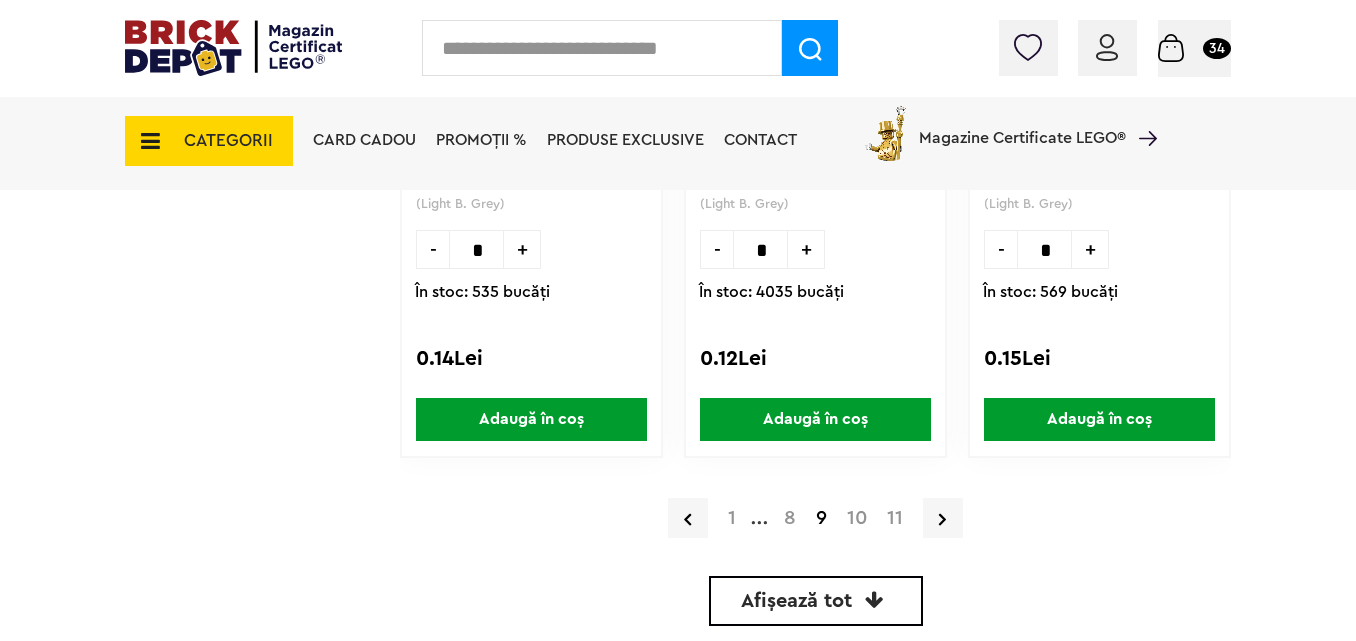 scroll, scrollTop: 6031, scrollLeft: 0, axis: vertical 